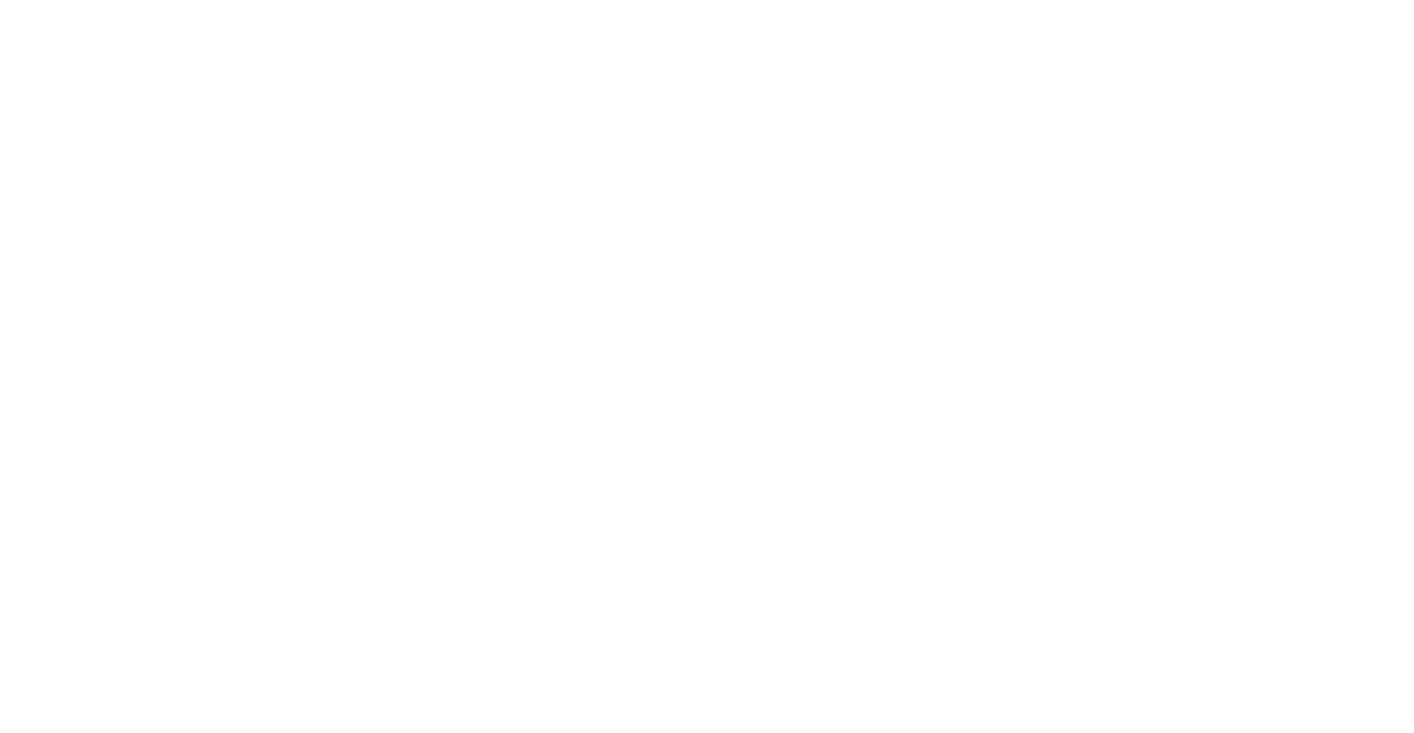 scroll, scrollTop: 0, scrollLeft: 0, axis: both 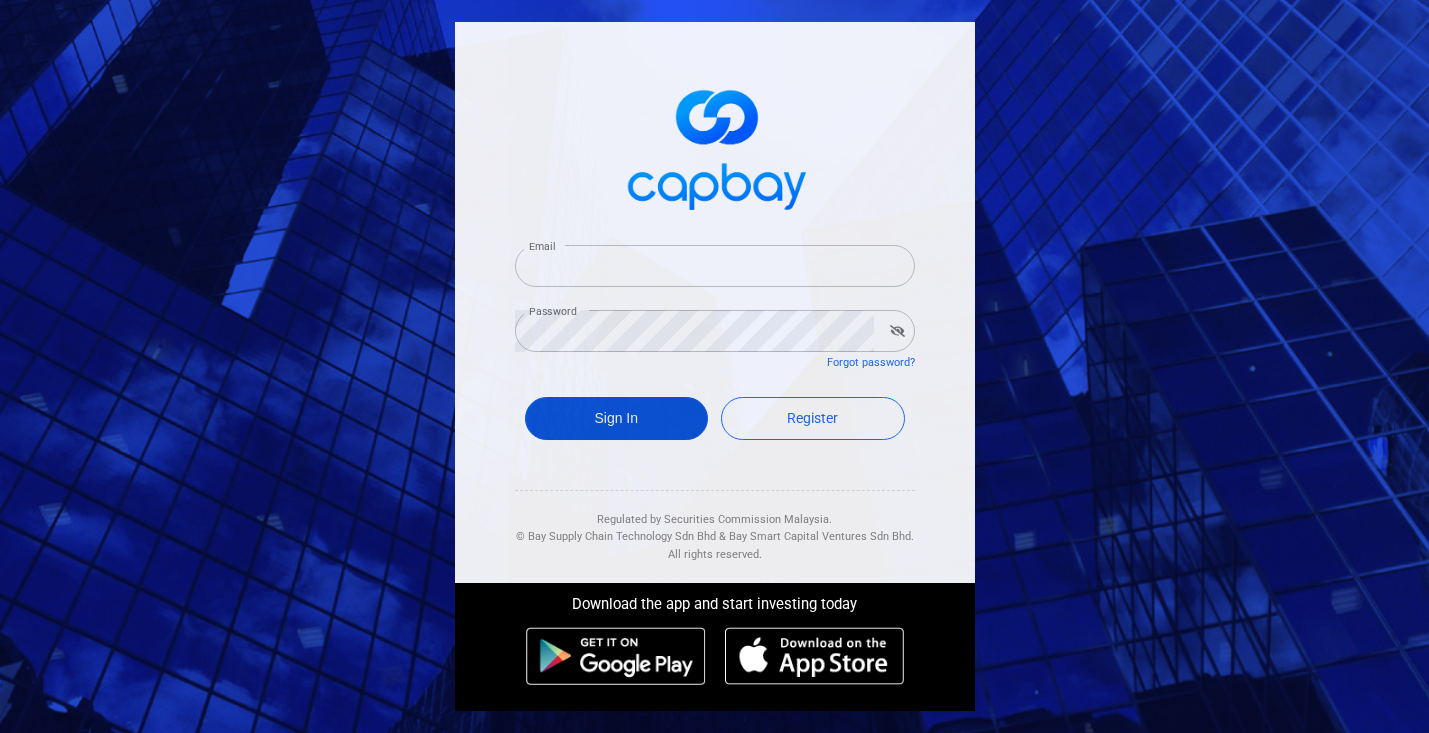 type on "[EMAIL]" 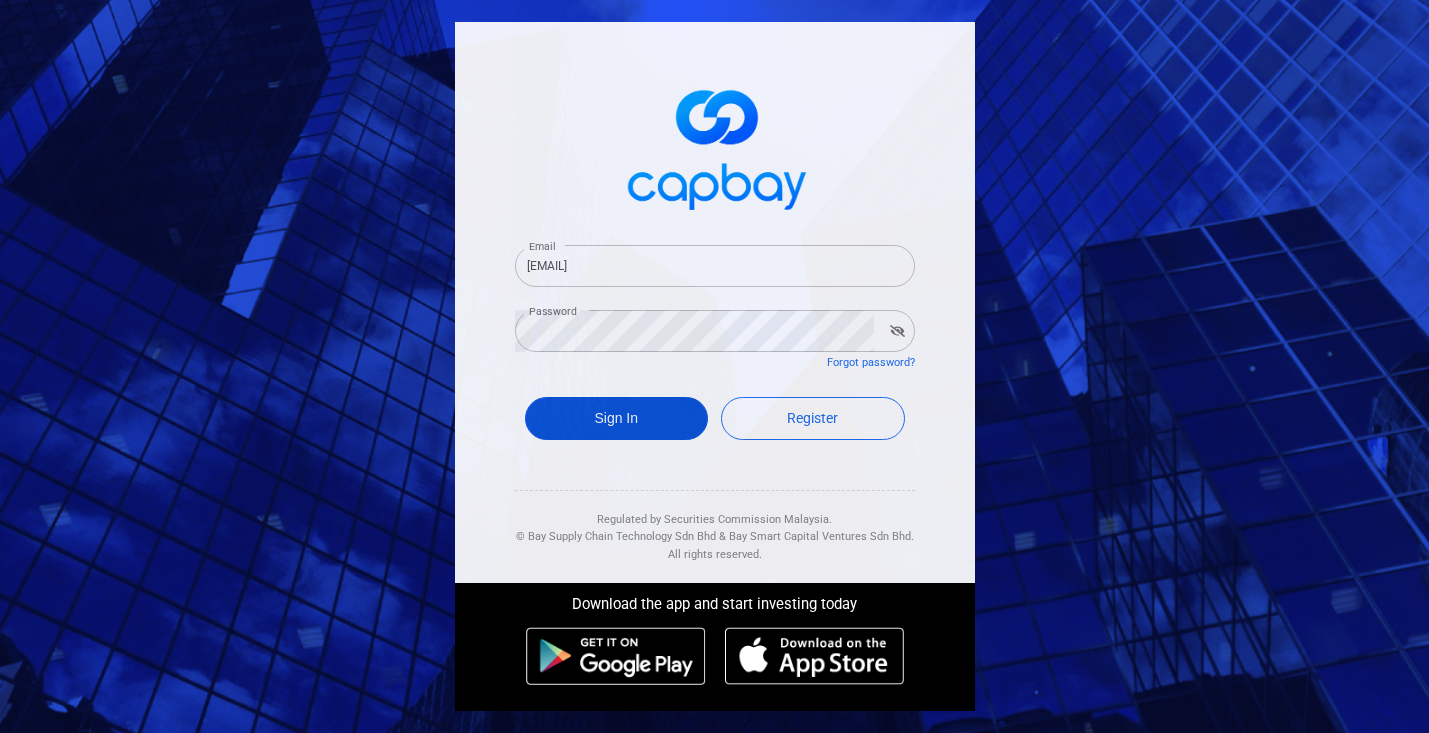 click on "Sign In" at bounding box center [617, 418] 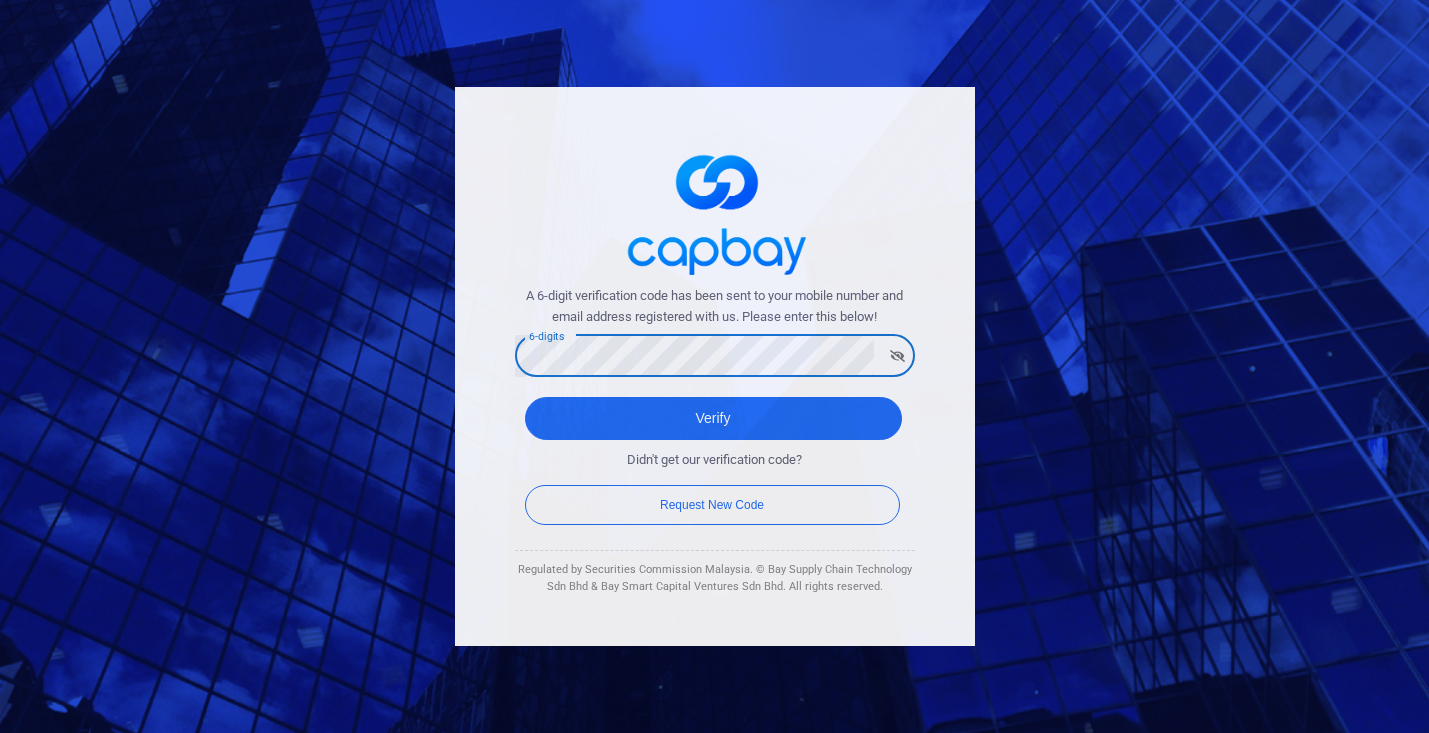 click on "Verify" at bounding box center (713, 418) 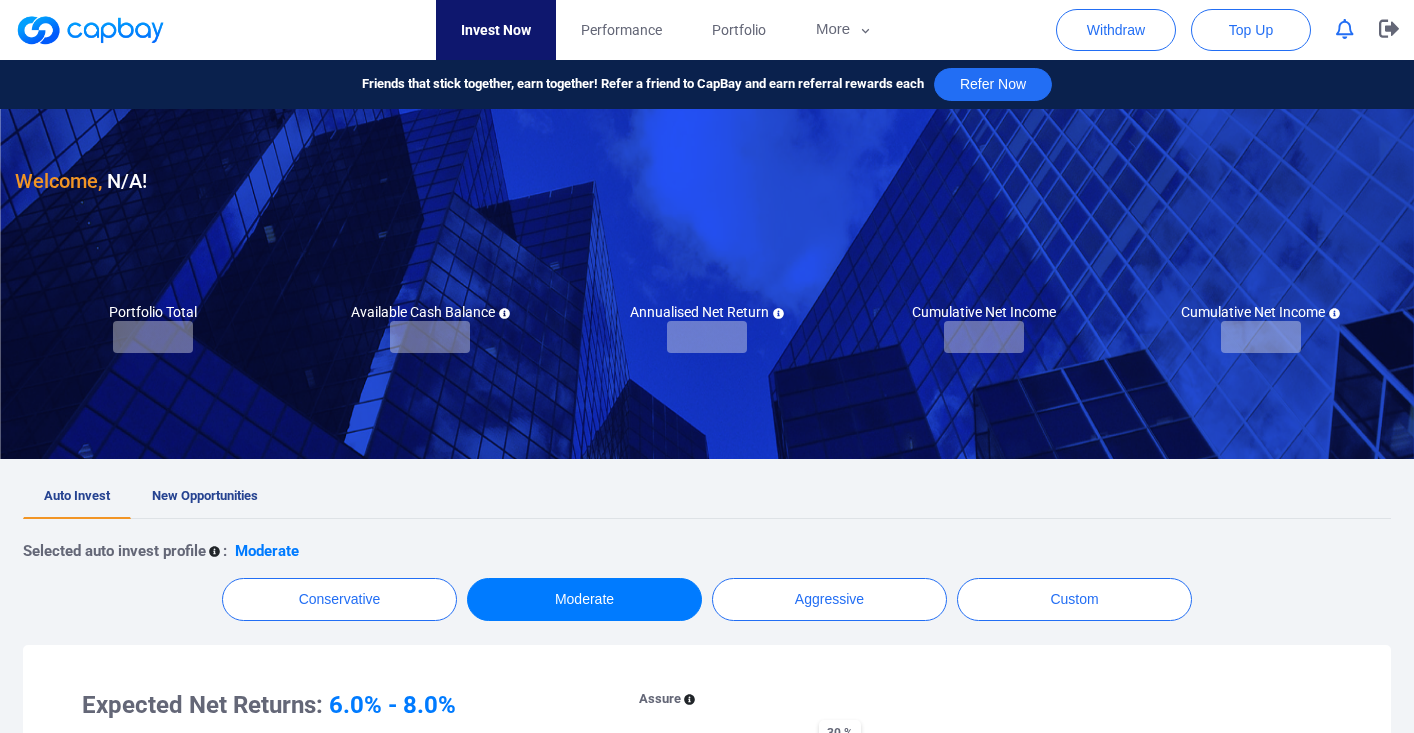 checkbox on "true" 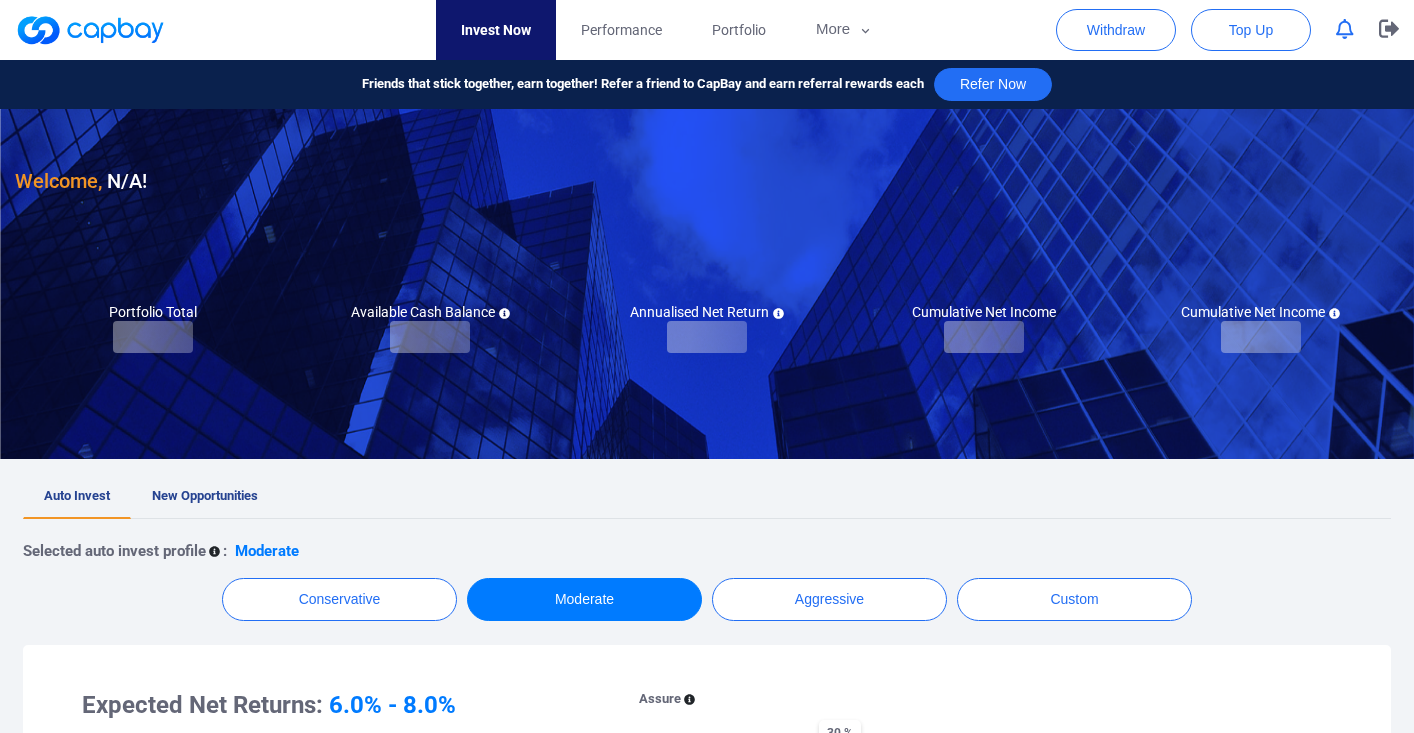 checkbox on "true" 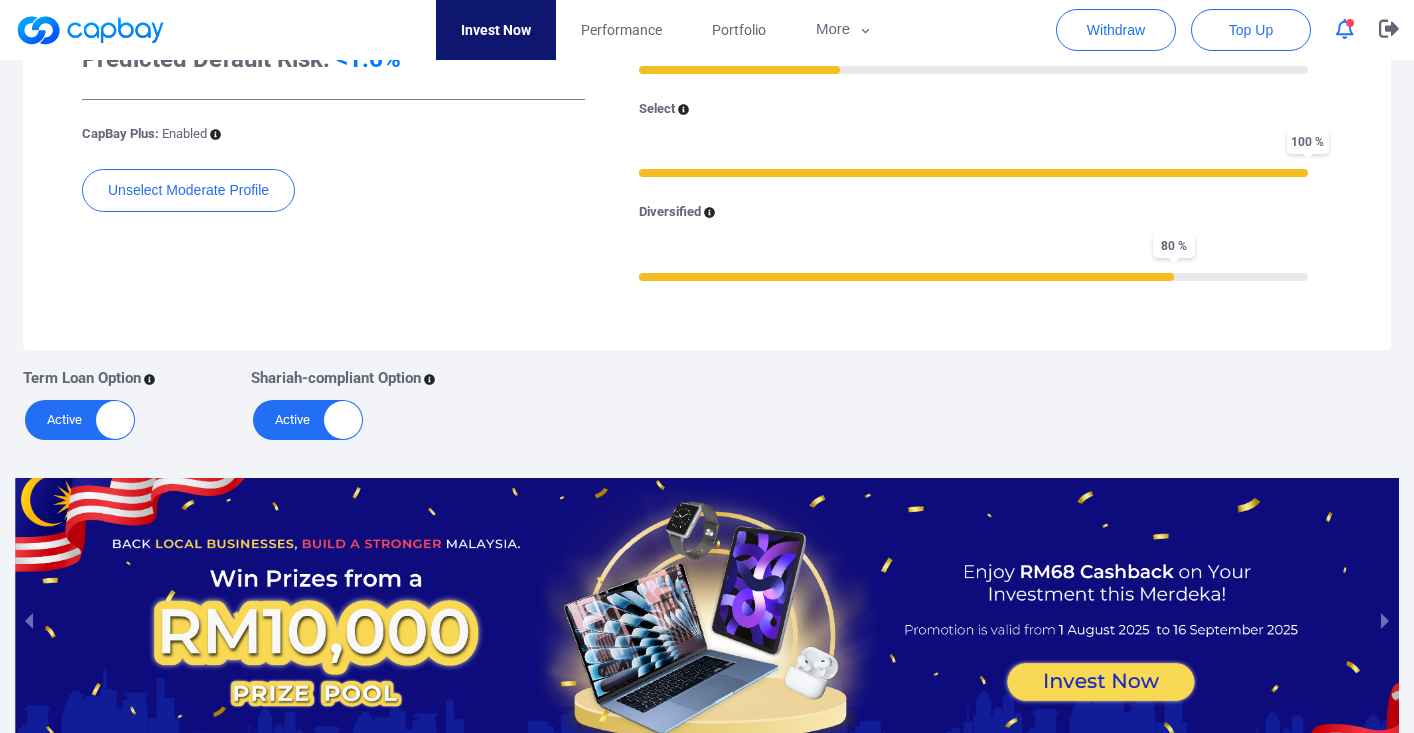 scroll, scrollTop: 833, scrollLeft: 0, axis: vertical 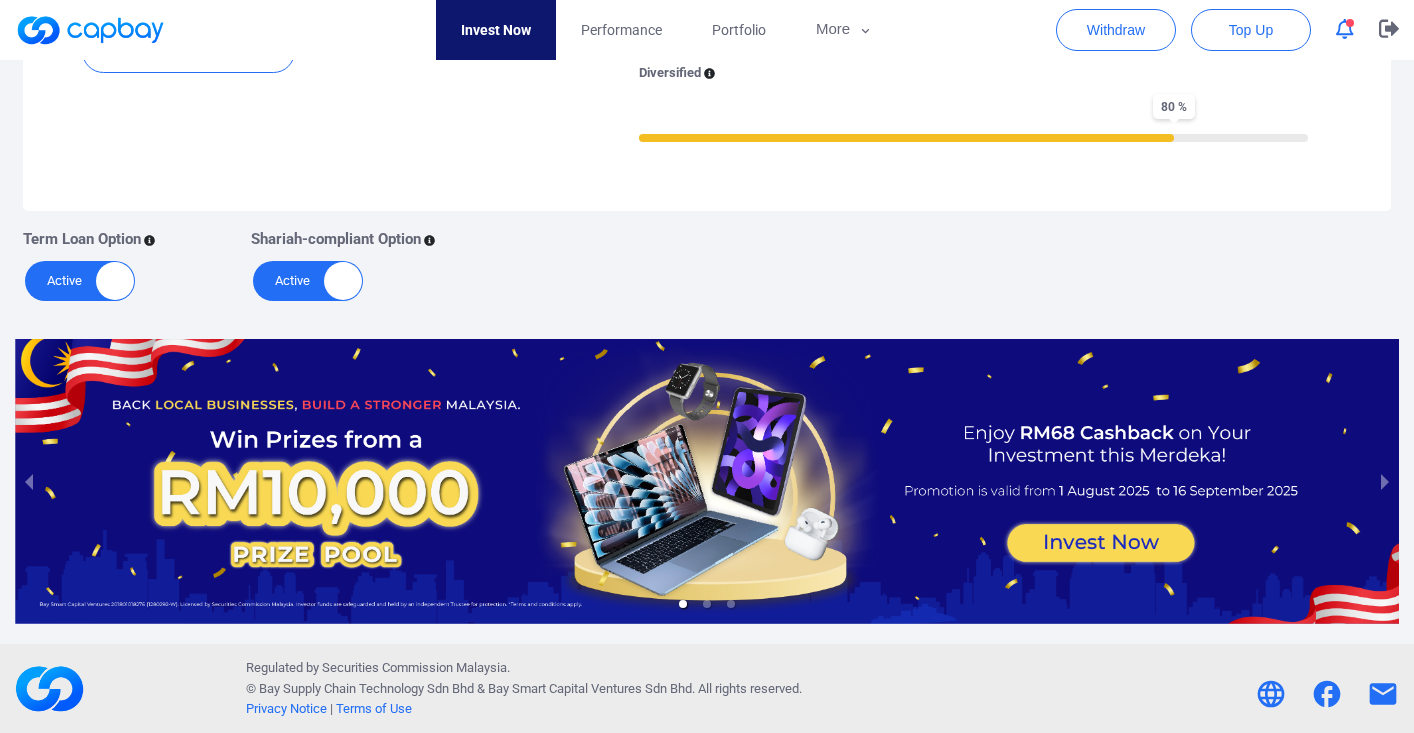 click at bounding box center [707, 481] 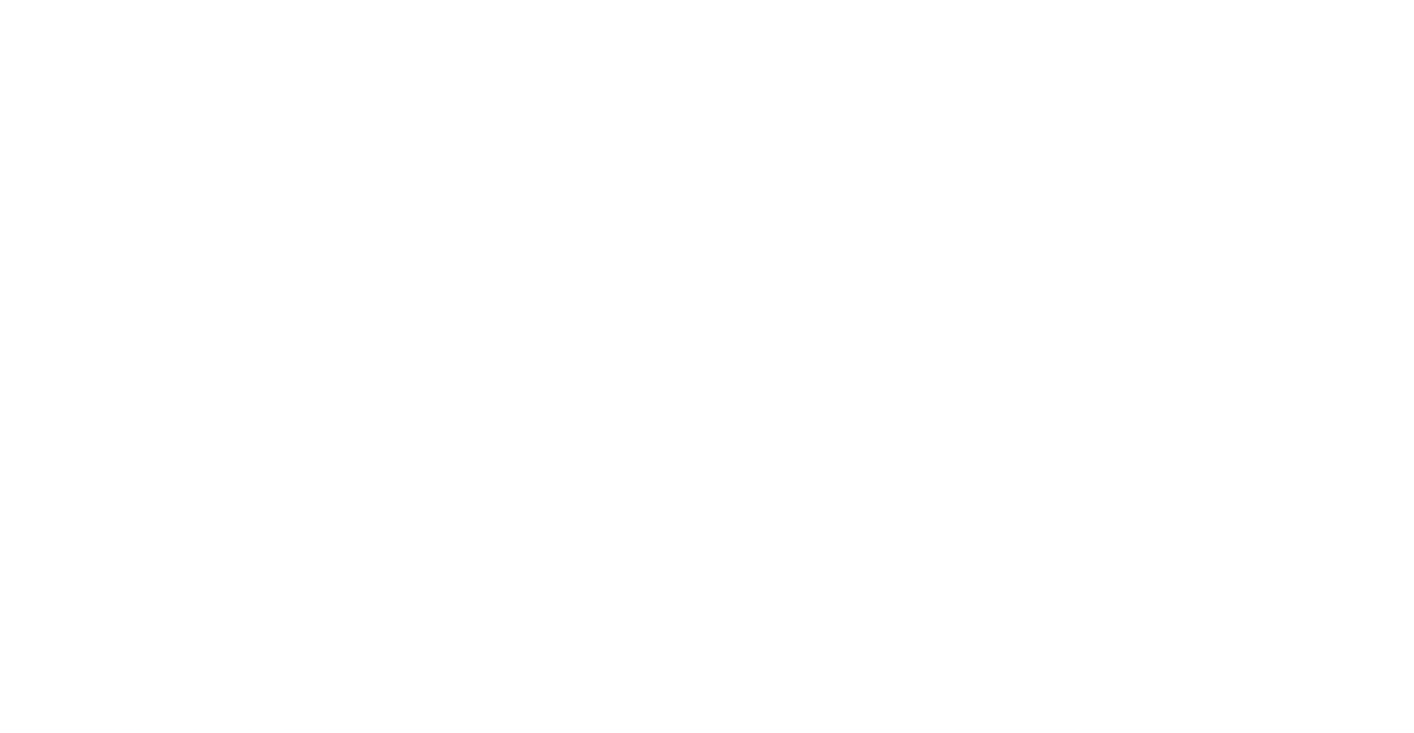 scroll, scrollTop: 0, scrollLeft: 0, axis: both 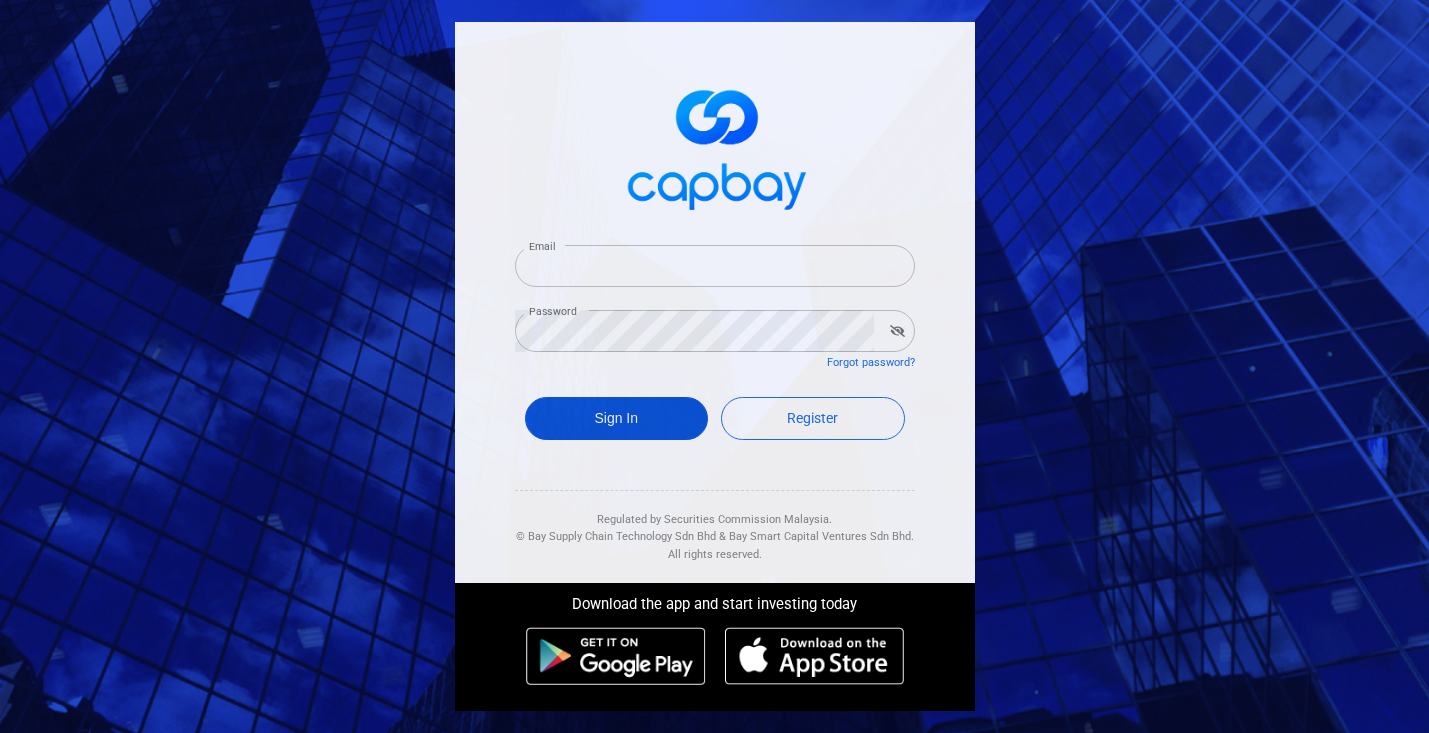 type on "[EMAIL]" 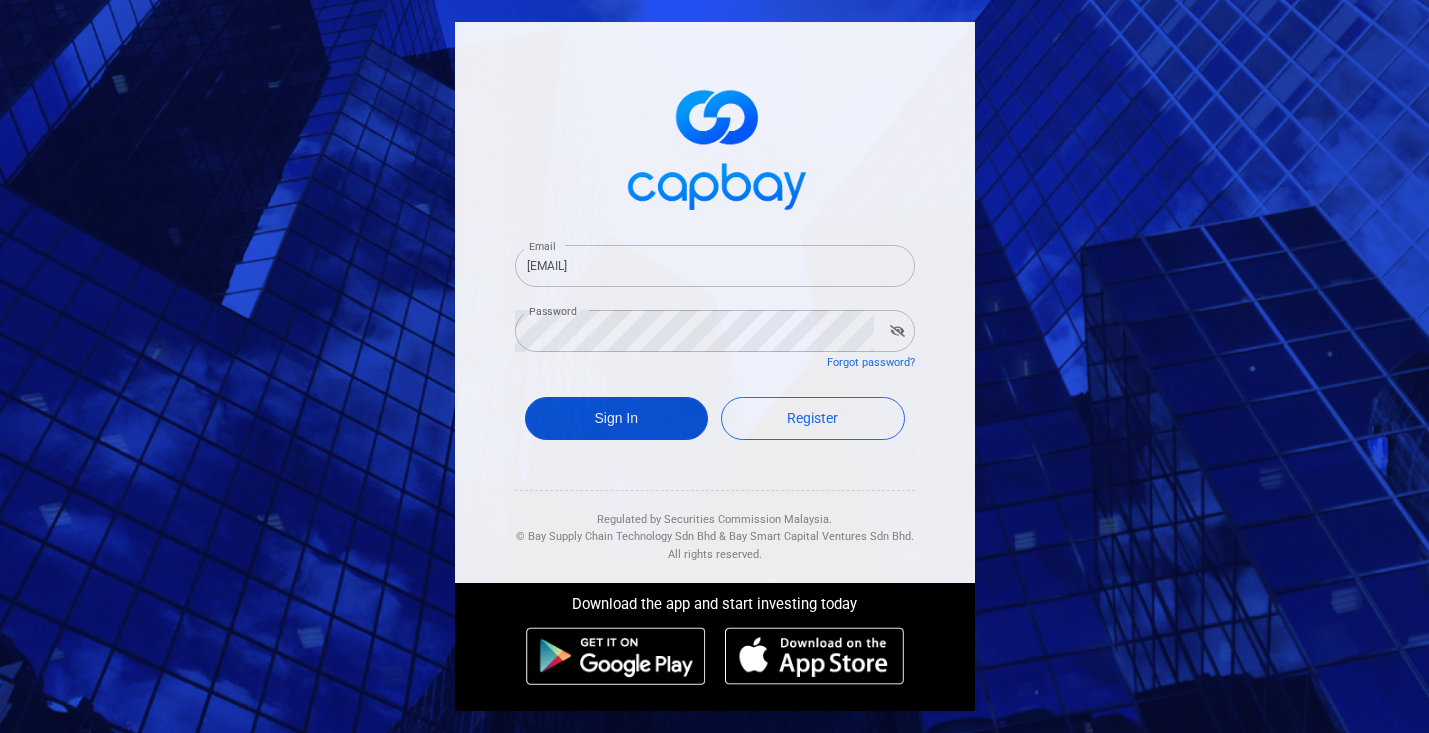 click on "Sign In" at bounding box center (617, 418) 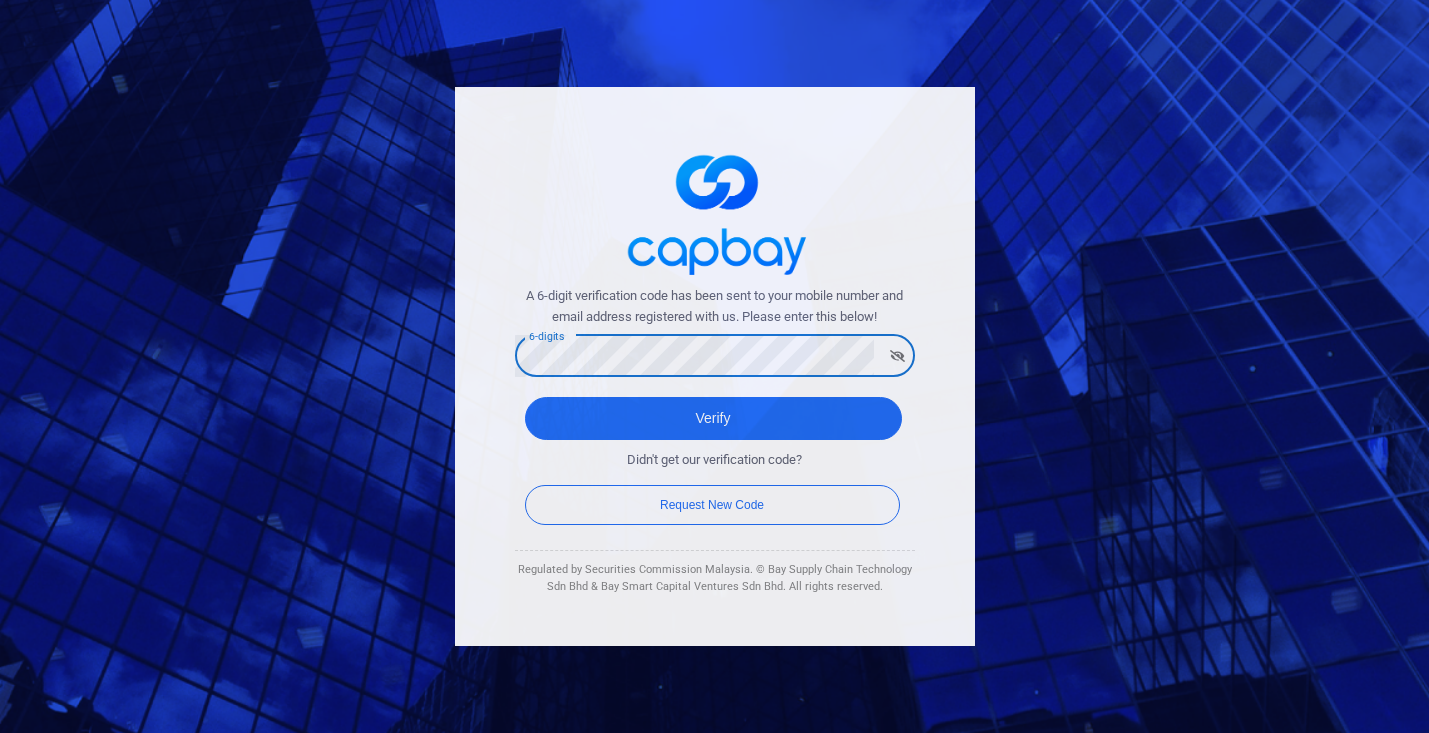 click on "Verify" at bounding box center [713, 418] 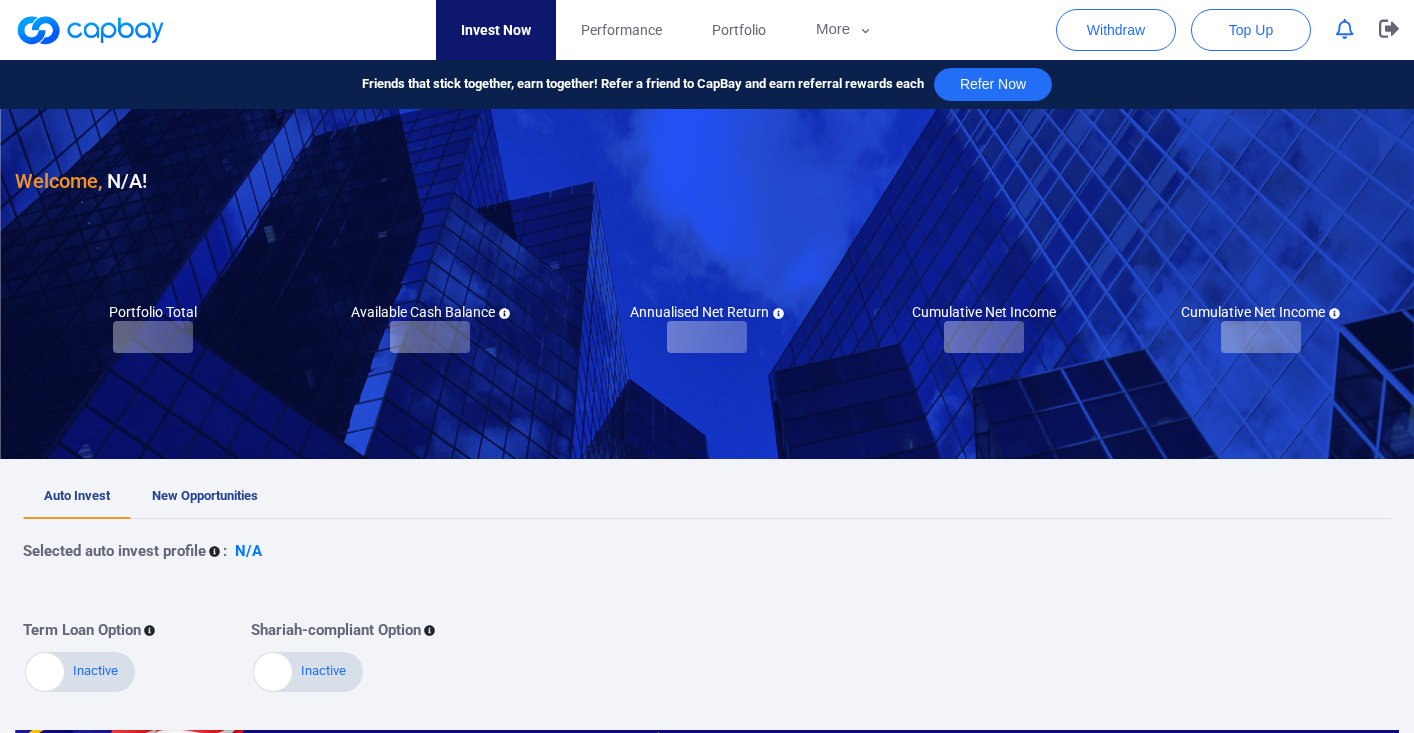 checkbox on "true" 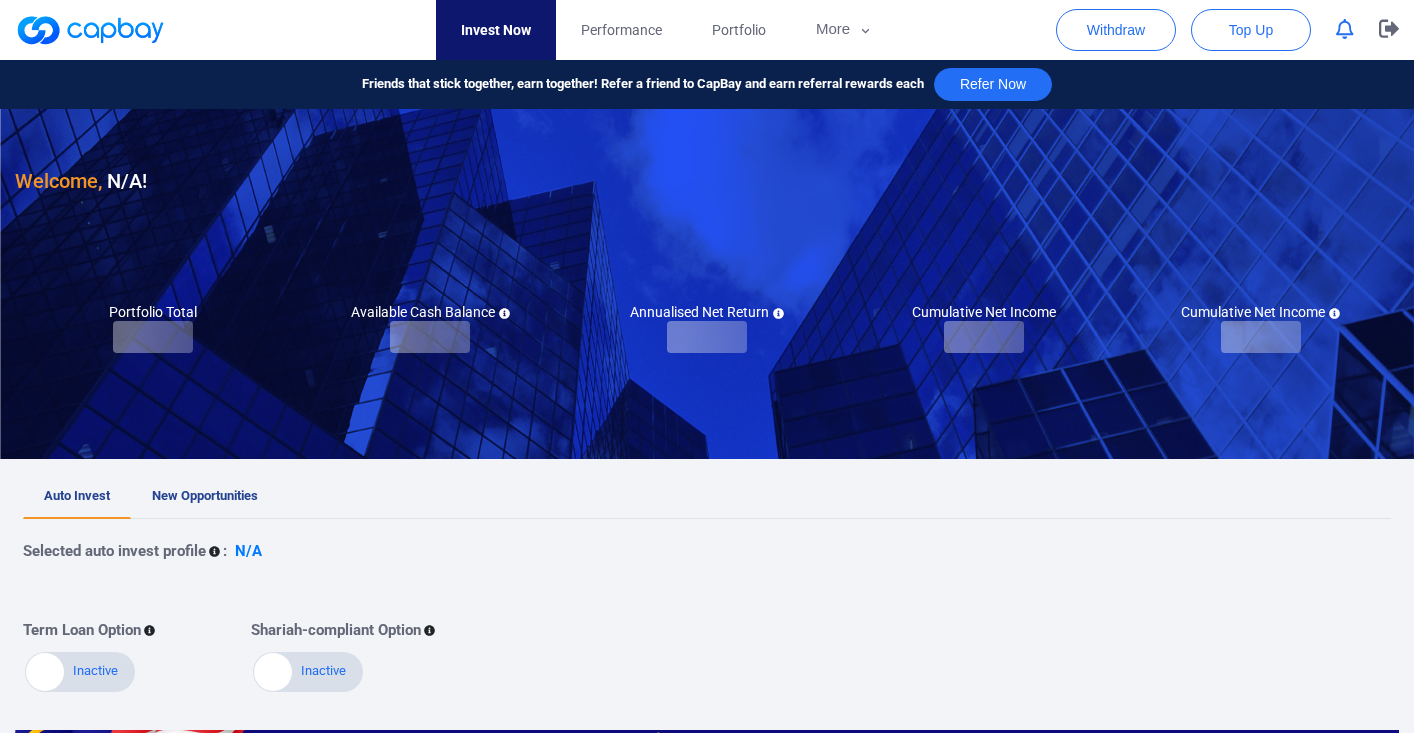 checkbox on "true" 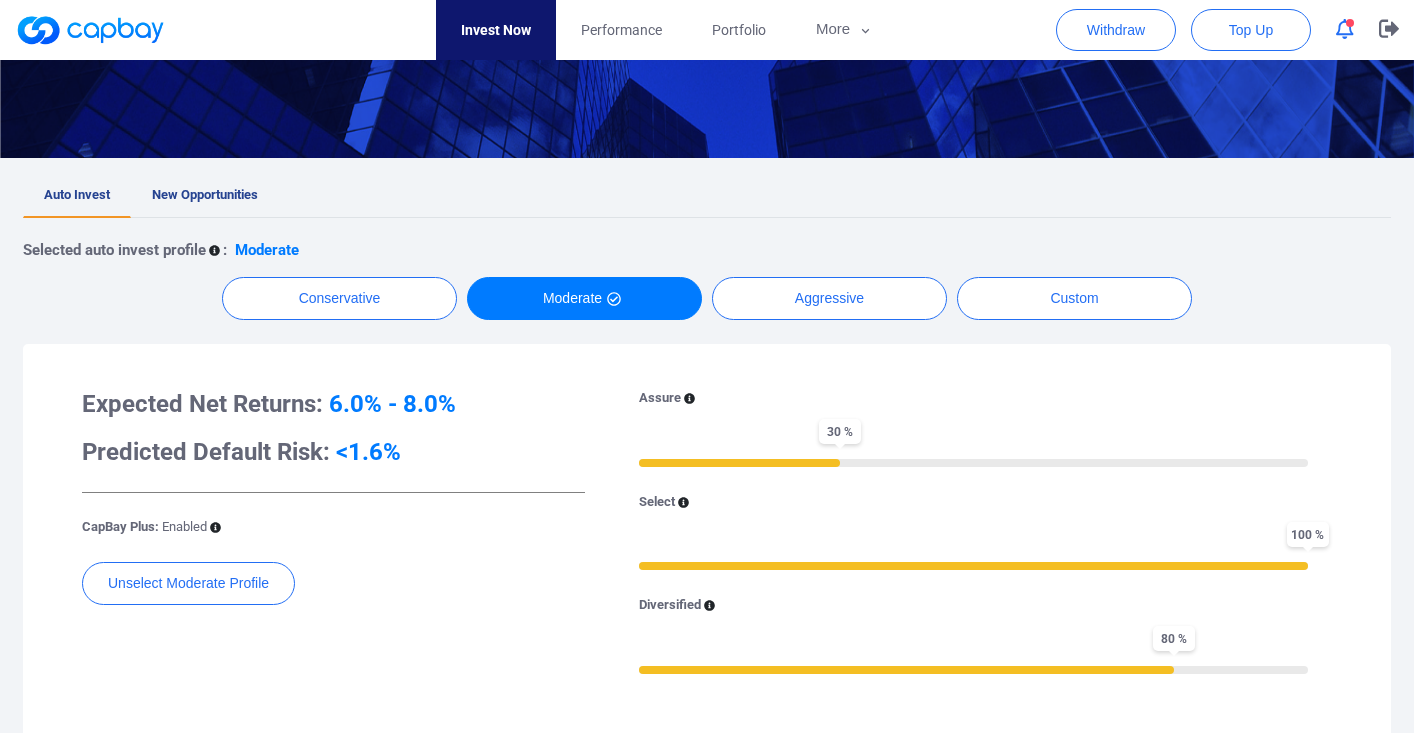 scroll, scrollTop: 372, scrollLeft: 0, axis: vertical 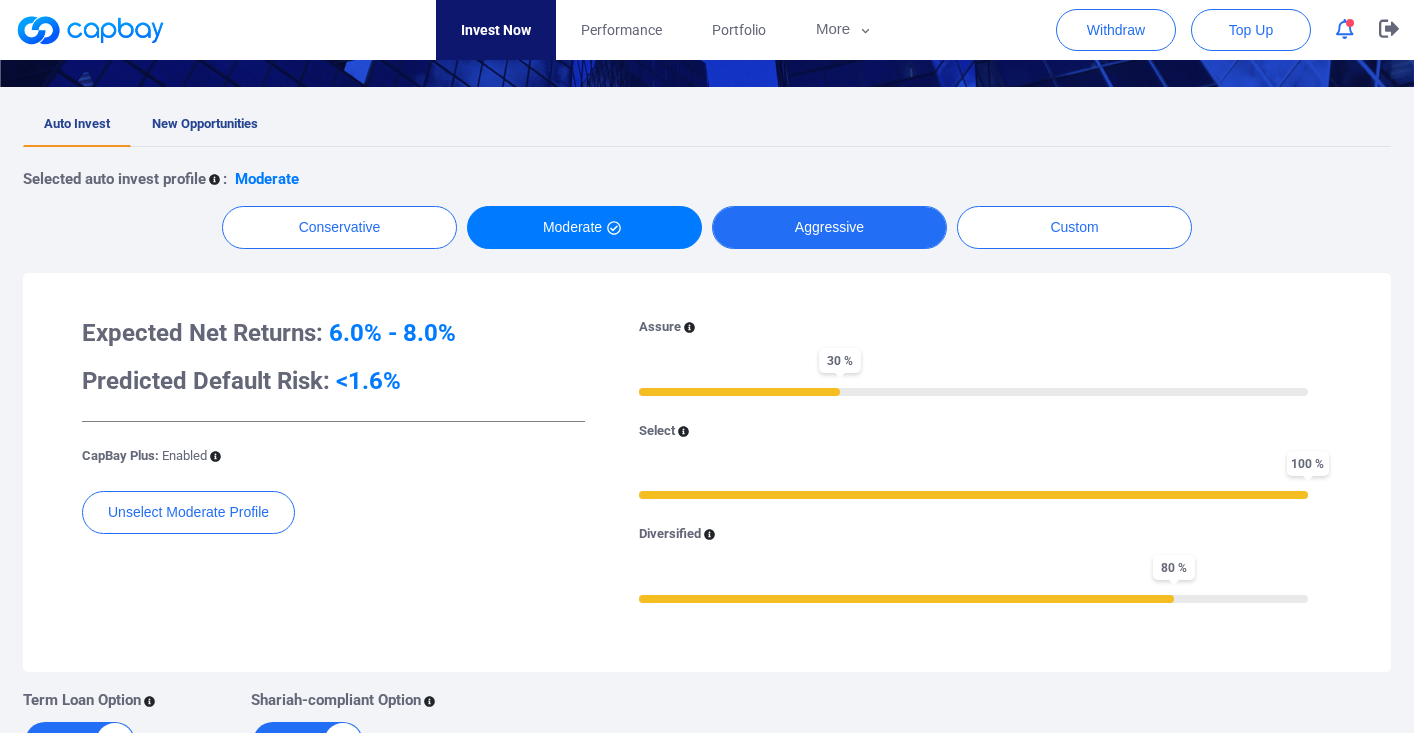 click on "Aggressive" at bounding box center (829, 227) 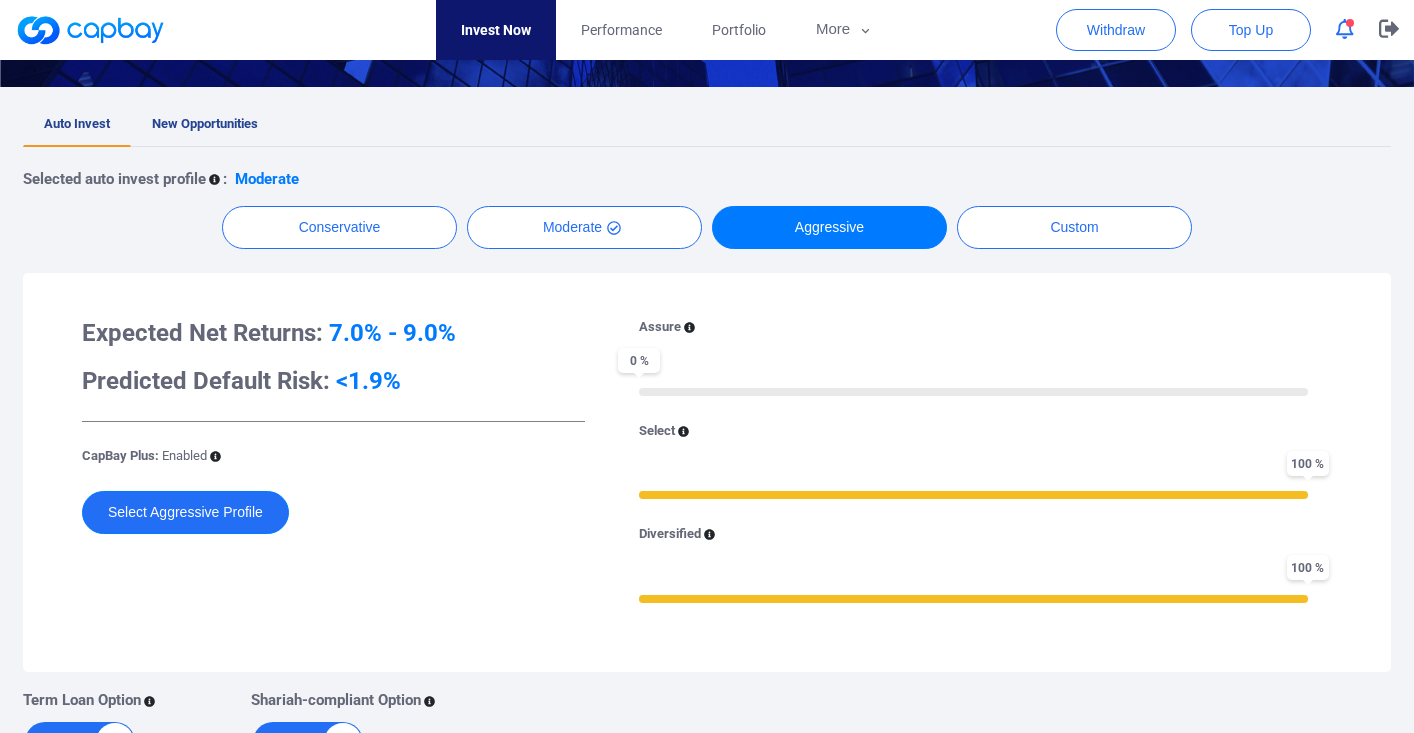 click on "Select
Aggressive Profile" at bounding box center (185, 512) 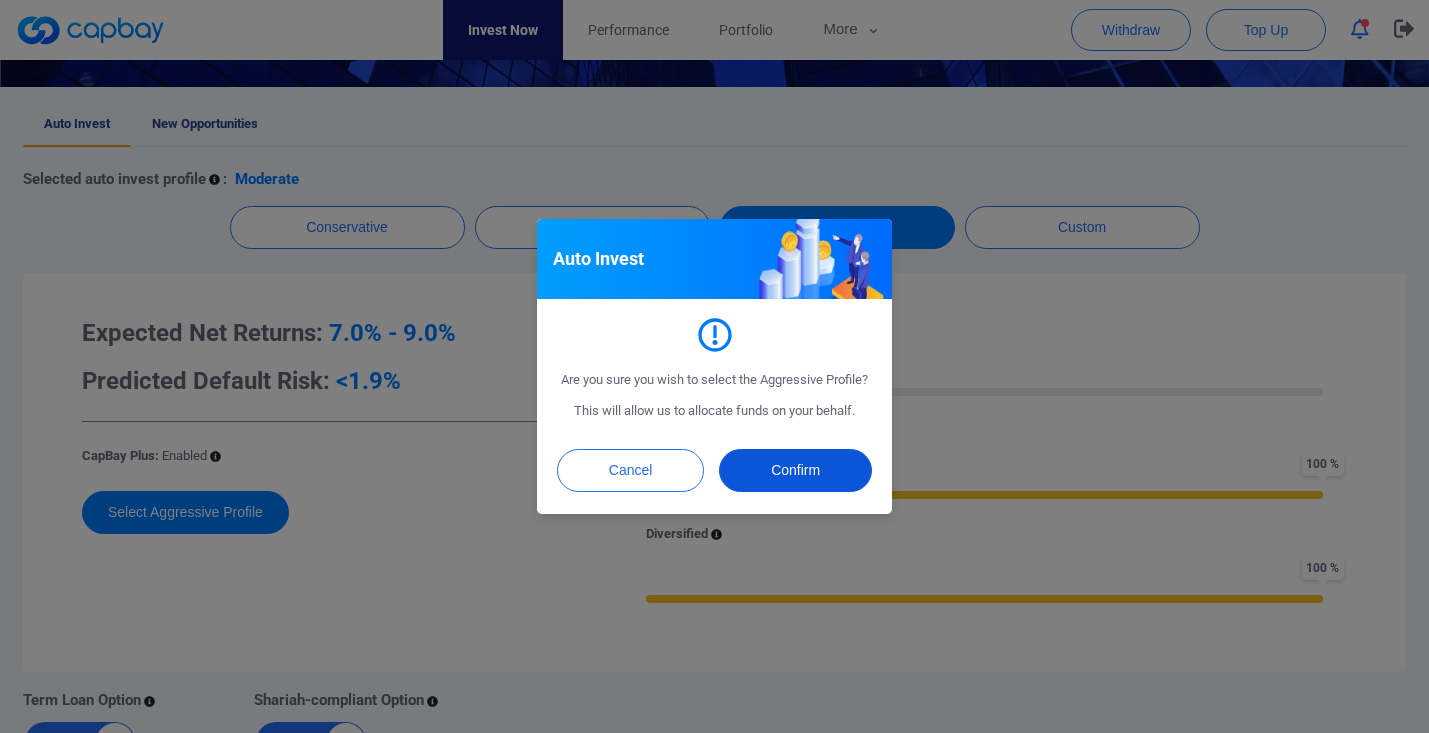 click on "Confirm" at bounding box center [795, 470] 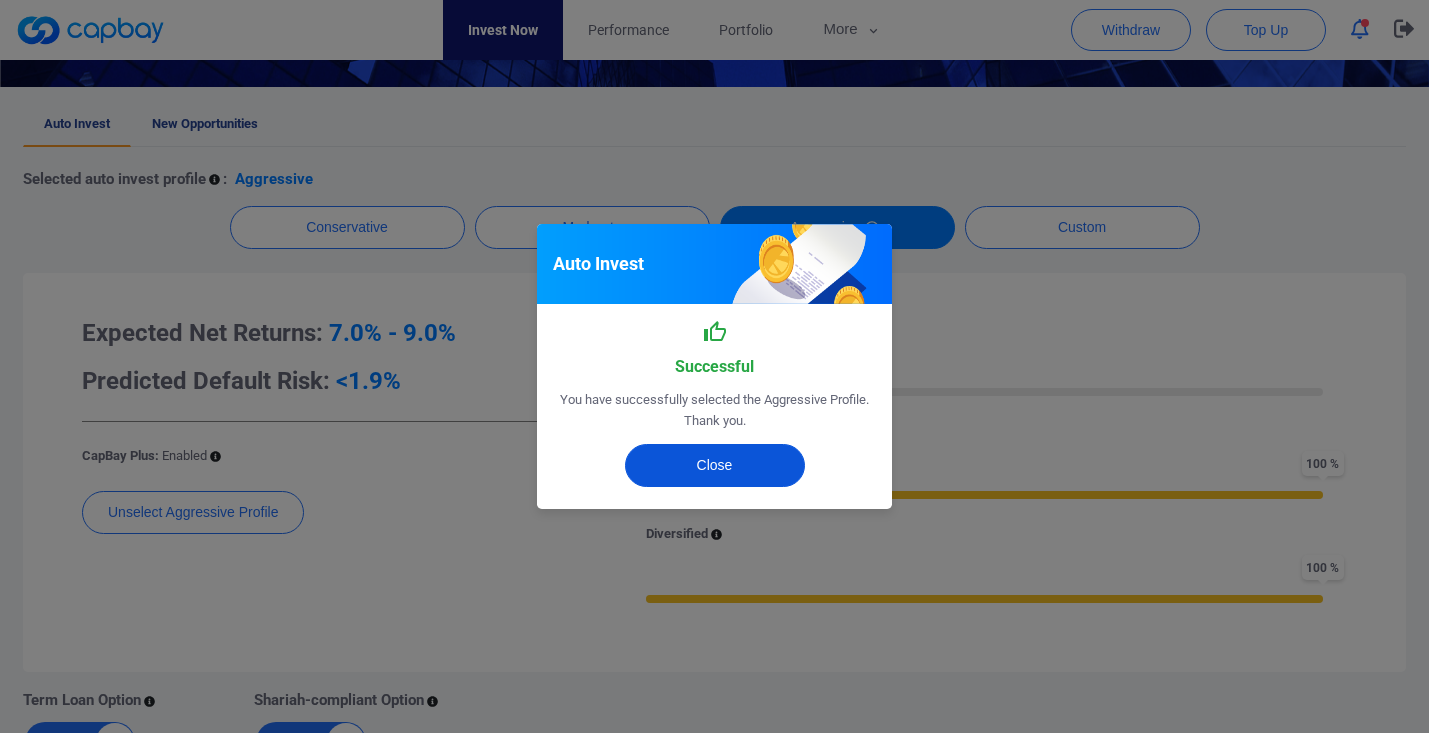 click on "Close" at bounding box center [715, 465] 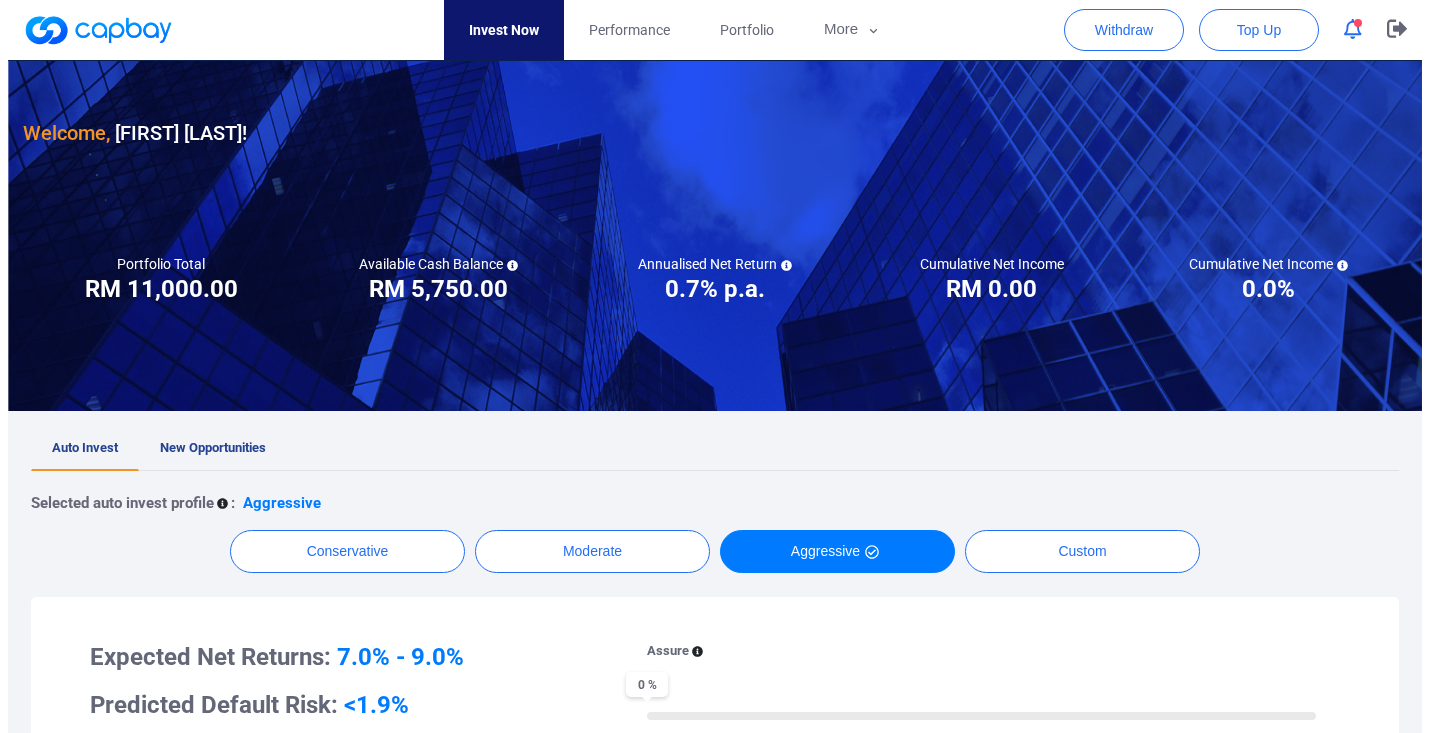 scroll, scrollTop: 0, scrollLeft: 0, axis: both 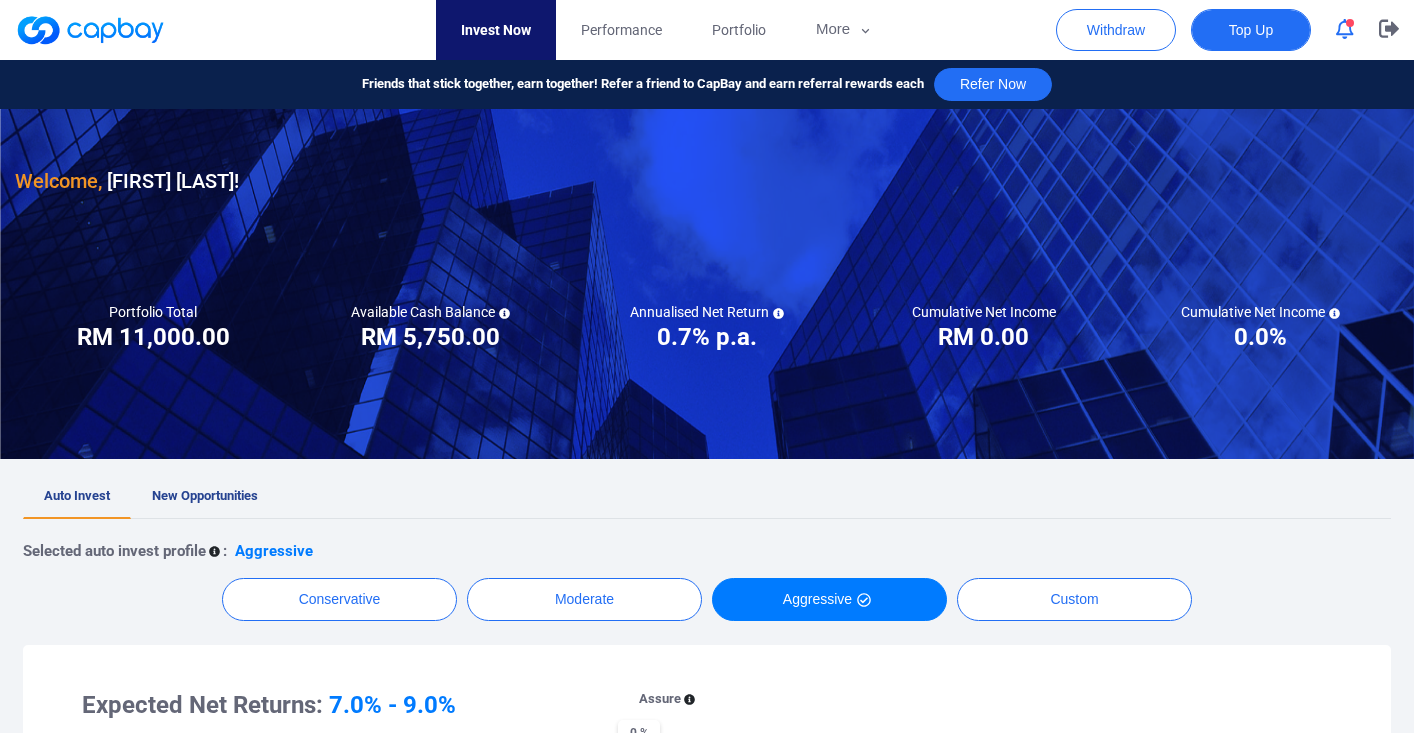 click on "Top Up" at bounding box center (1251, 30) 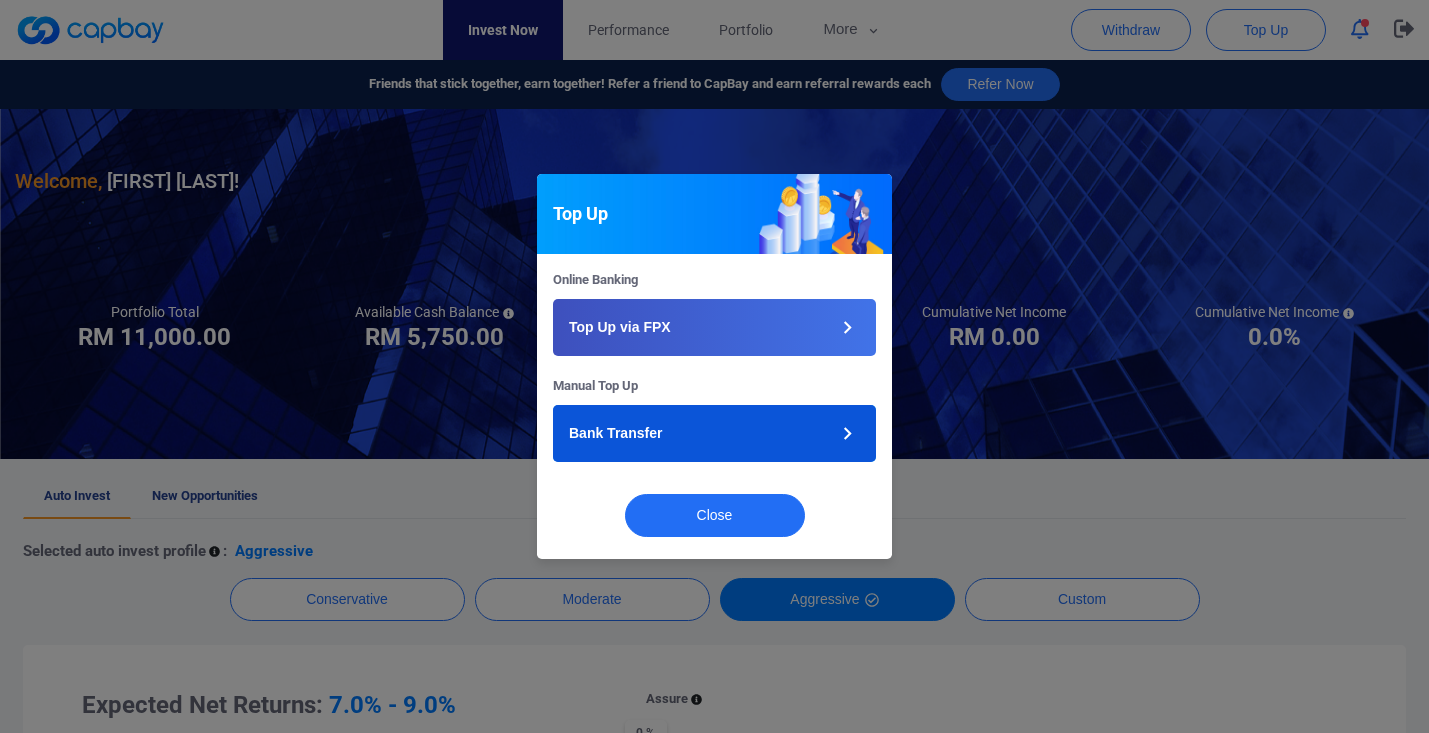 click 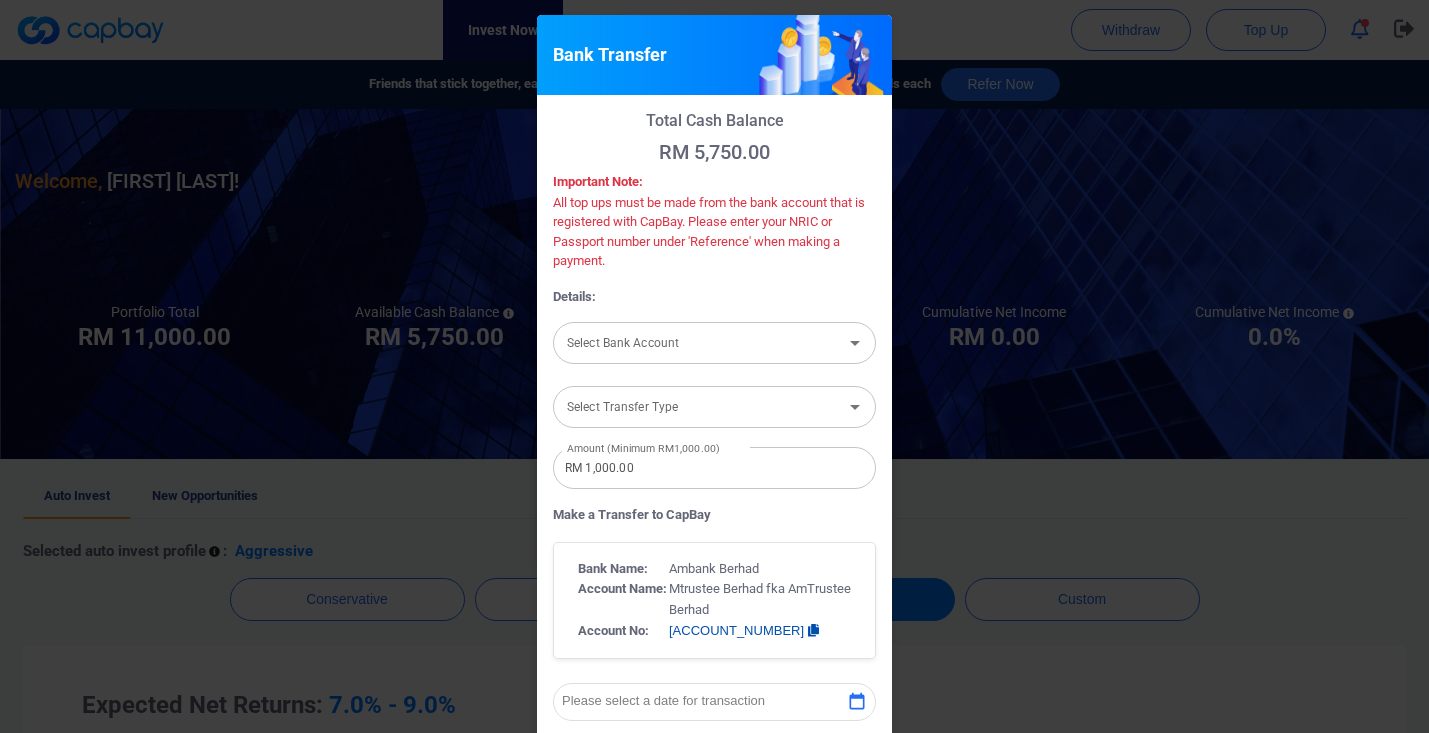 scroll, scrollTop: 422, scrollLeft: 0, axis: vertical 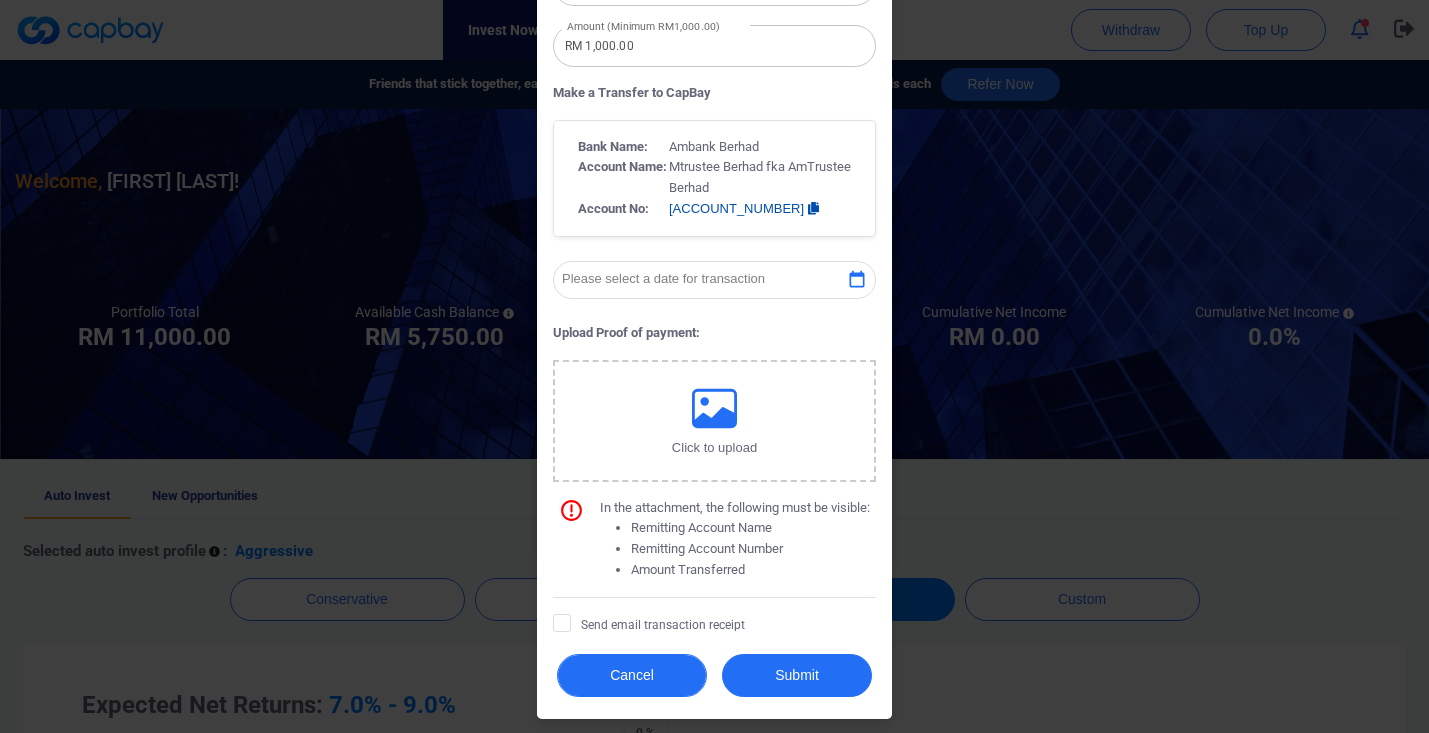 click on "Cancel" at bounding box center [632, 675] 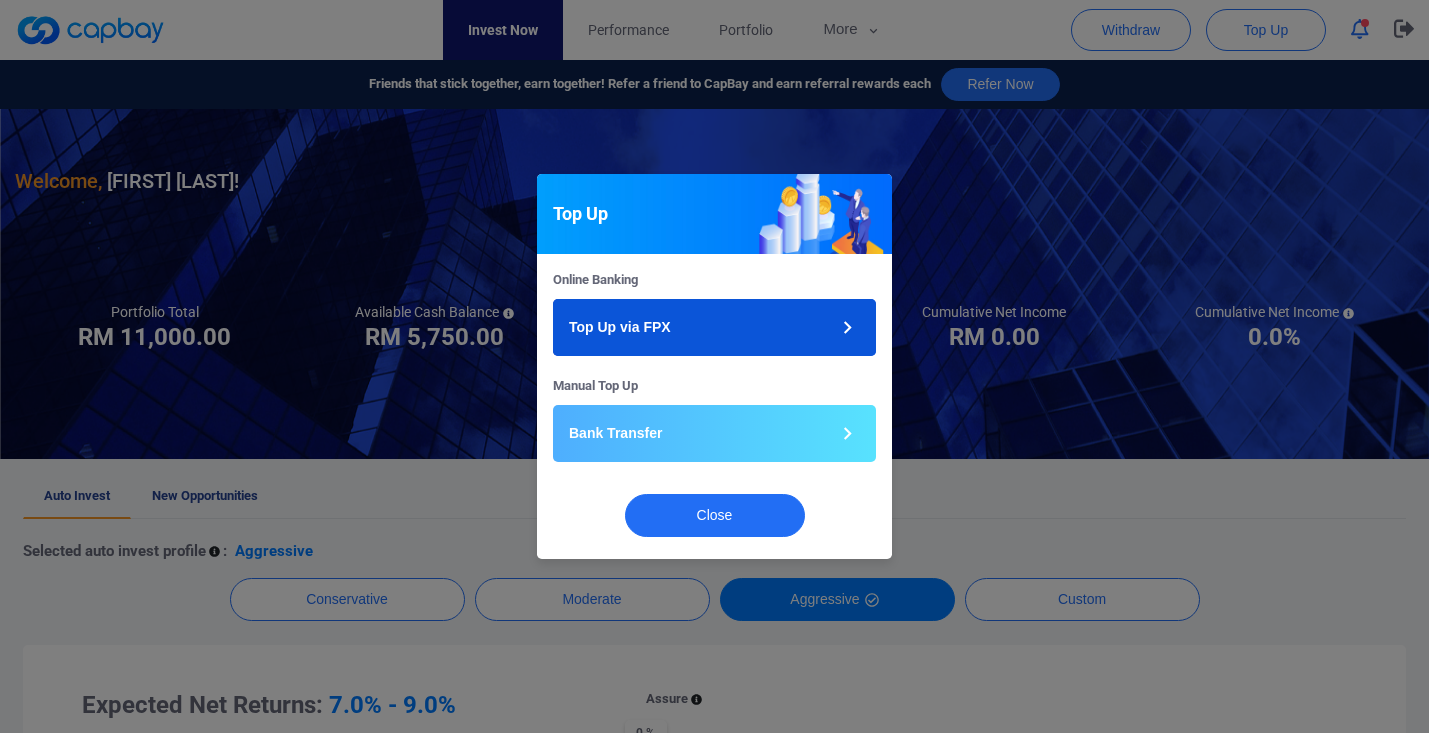 click on "Top Up via FPX" at bounding box center (714, 327) 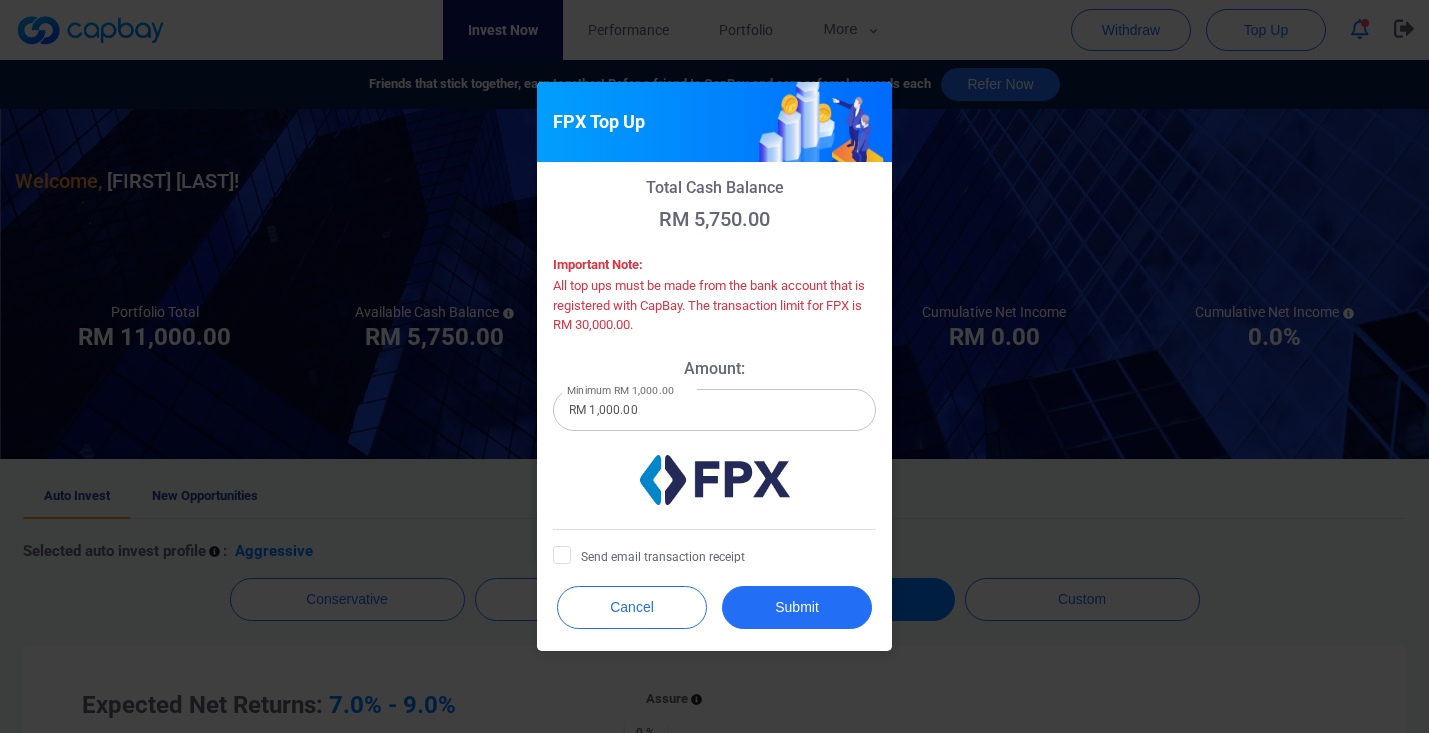 click on "RM 1,000.00" at bounding box center (714, 410) 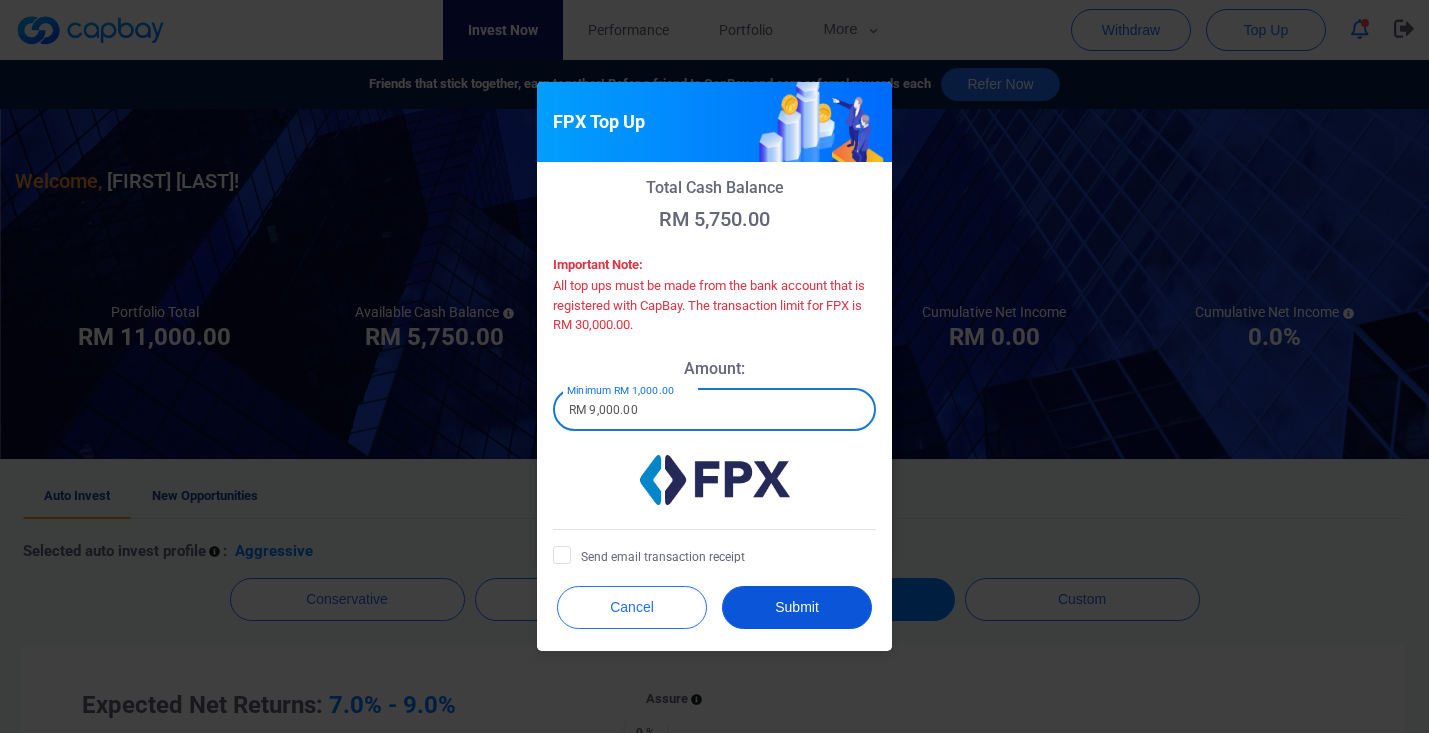 type on "RM 9,000.00" 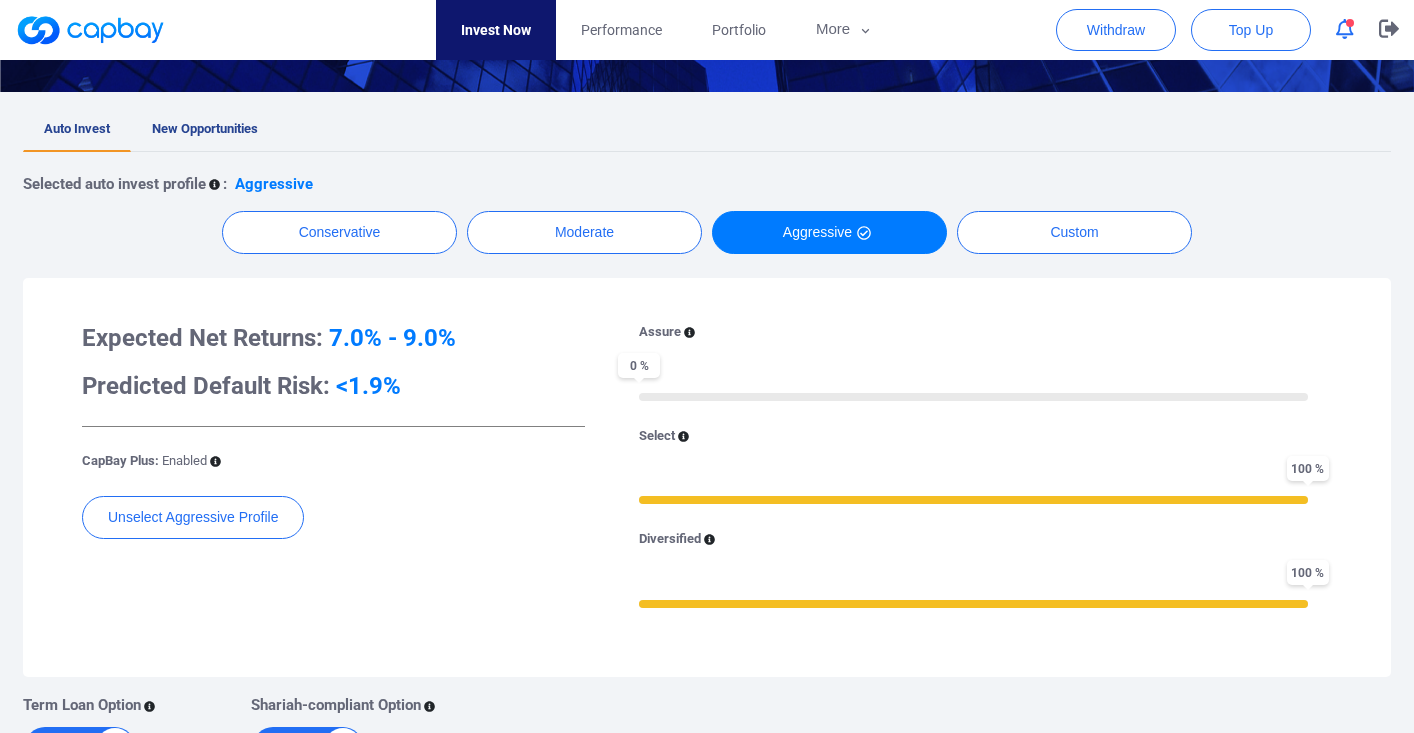 scroll, scrollTop: 0, scrollLeft: 0, axis: both 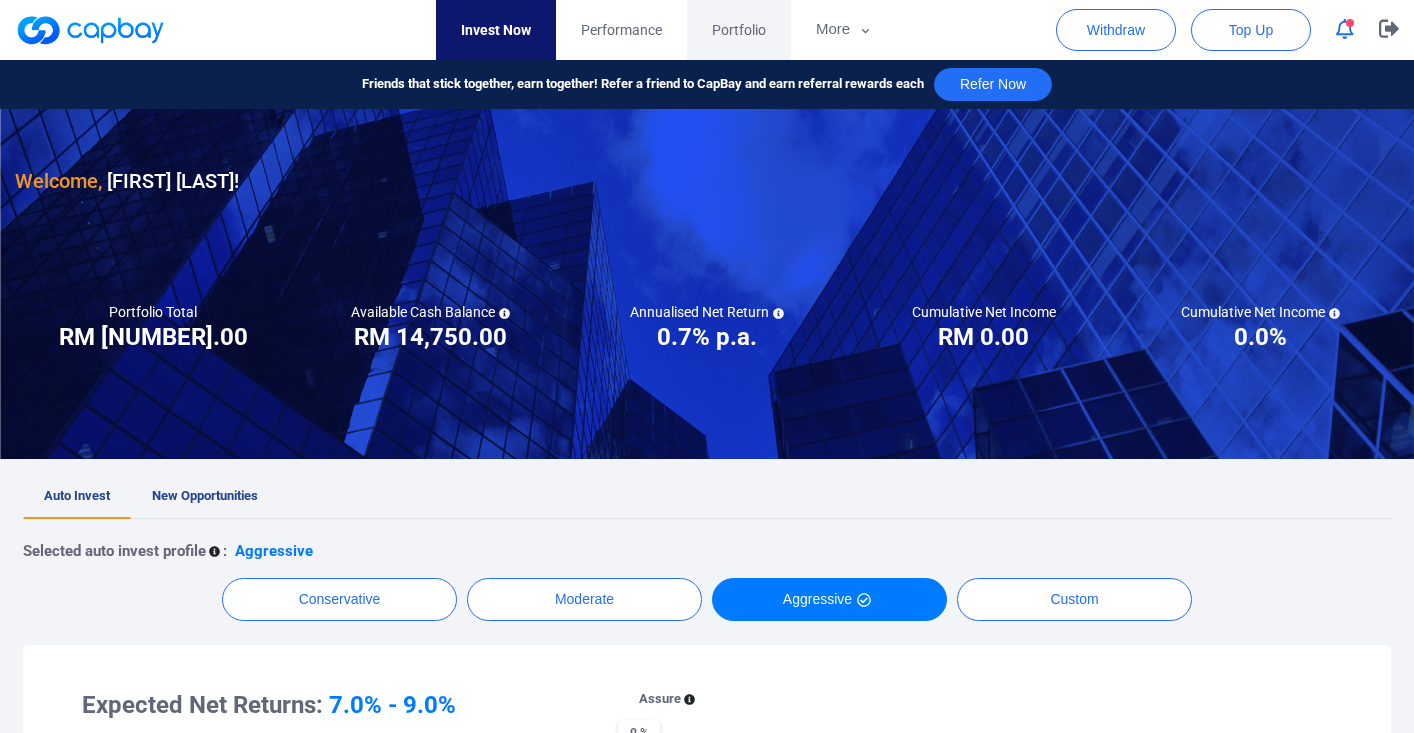 click on "Portfolio" at bounding box center [739, 30] 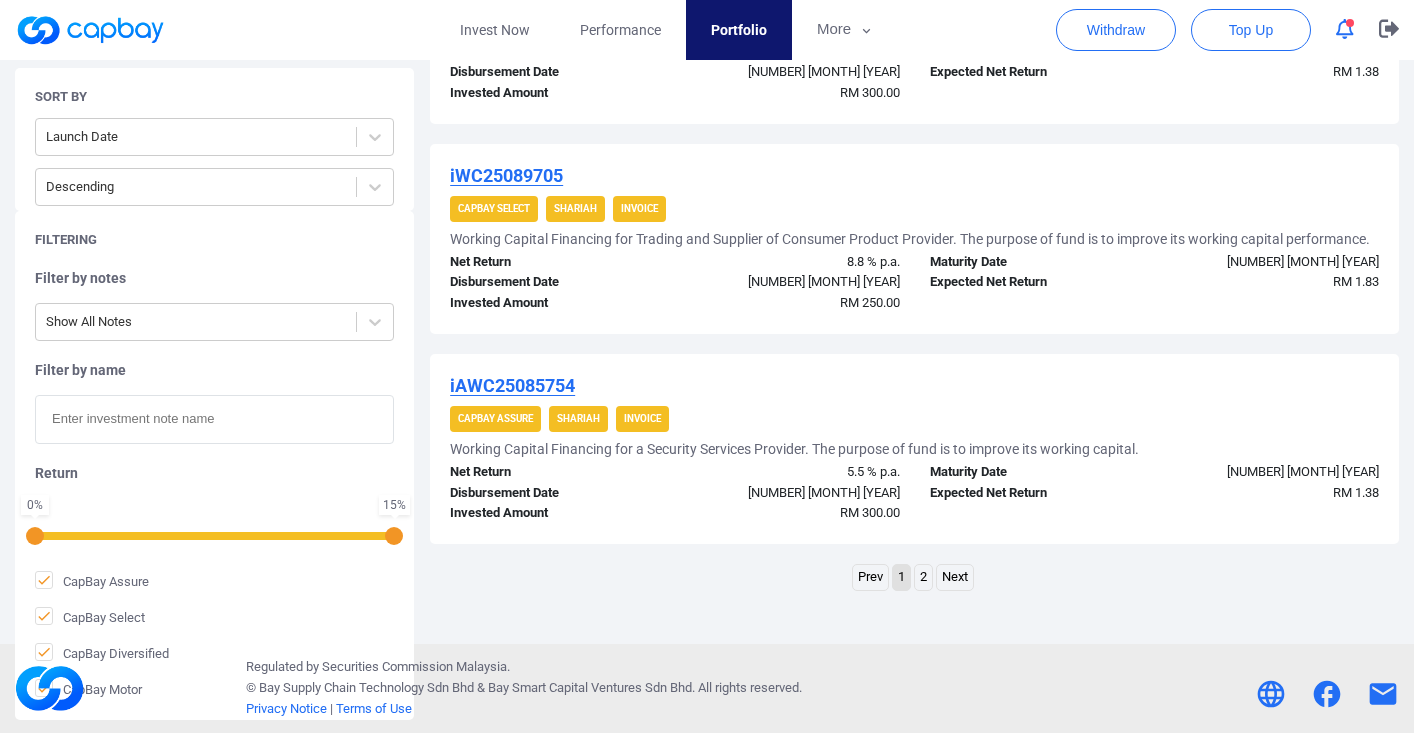 scroll, scrollTop: 0, scrollLeft: 0, axis: both 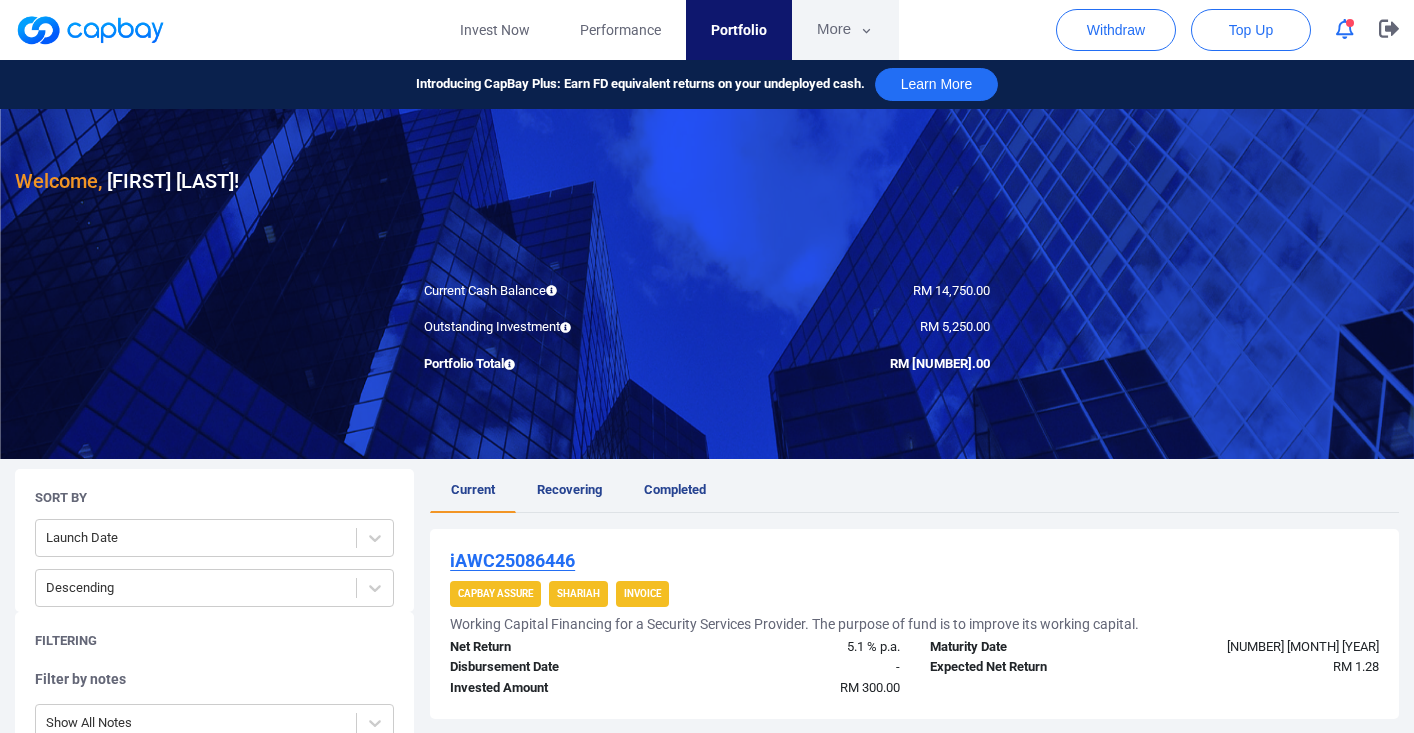click on "More" at bounding box center [845, 30] 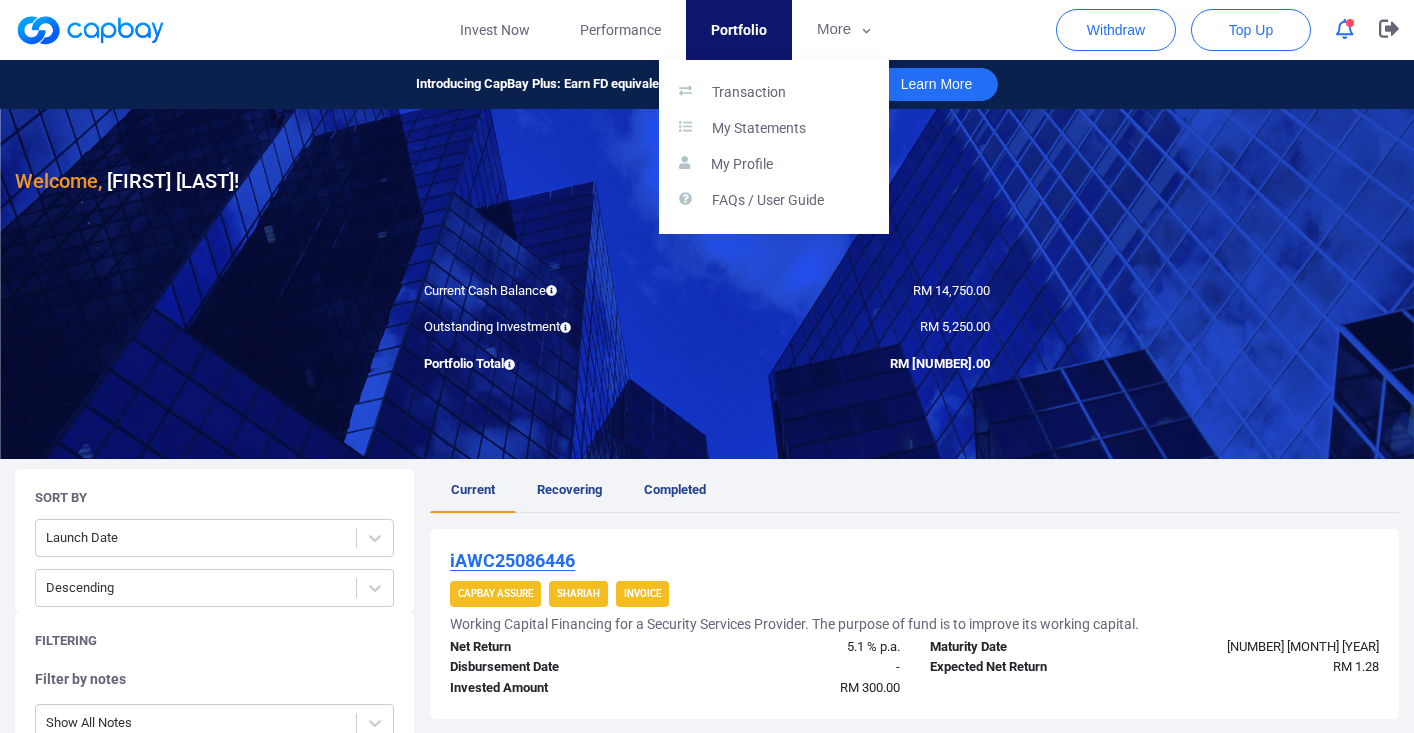 click at bounding box center (707, 366) 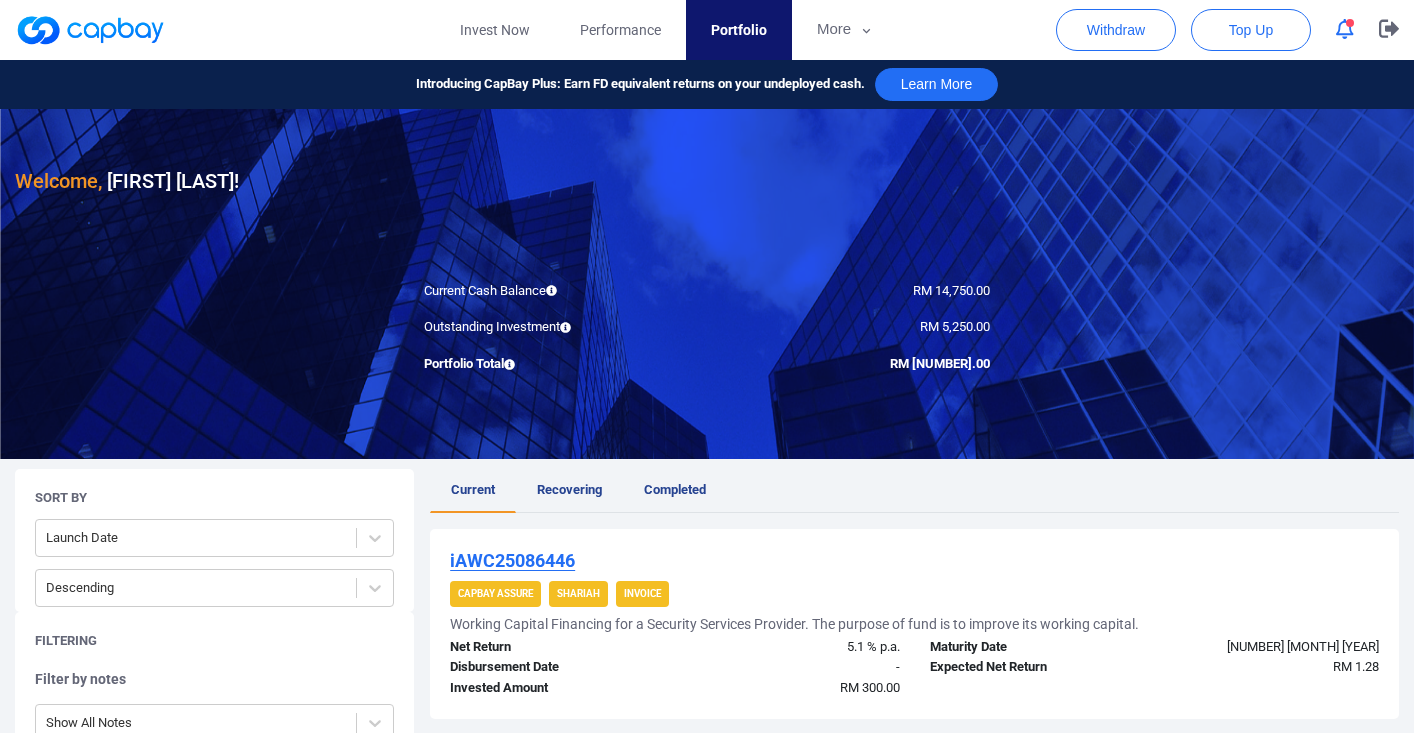click on "Shariah Invoice Working Capital Financing for a Security Services Provider. The purpose of fund is to improve its working capital. Net Return [PERCENT] p.a. Disbursement Date - Invested Amount [AMOUNT] Maturity Date [DATE] Expected Net Return [AMOUNT]" at bounding box center (914, 624) 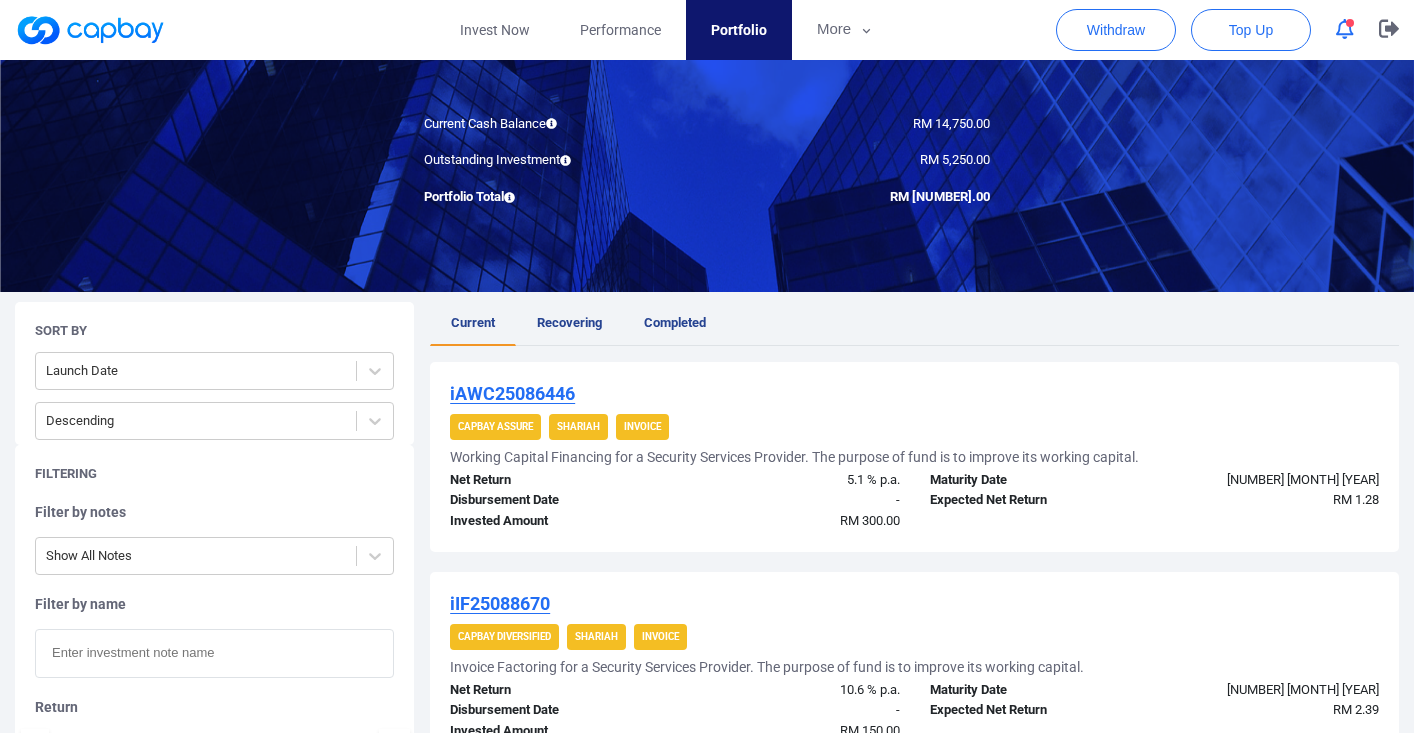 scroll, scrollTop: 0, scrollLeft: 0, axis: both 